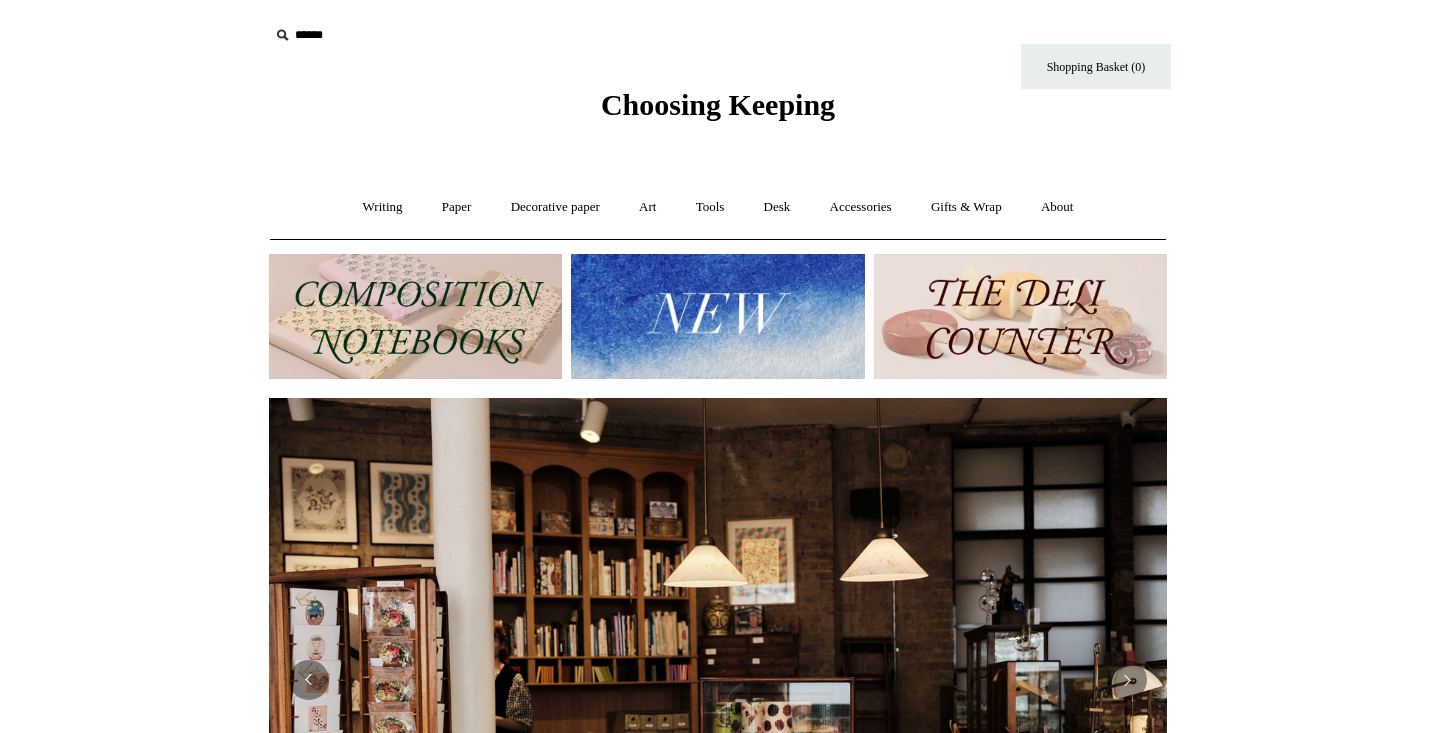 scroll, scrollTop: 0, scrollLeft: 0, axis: both 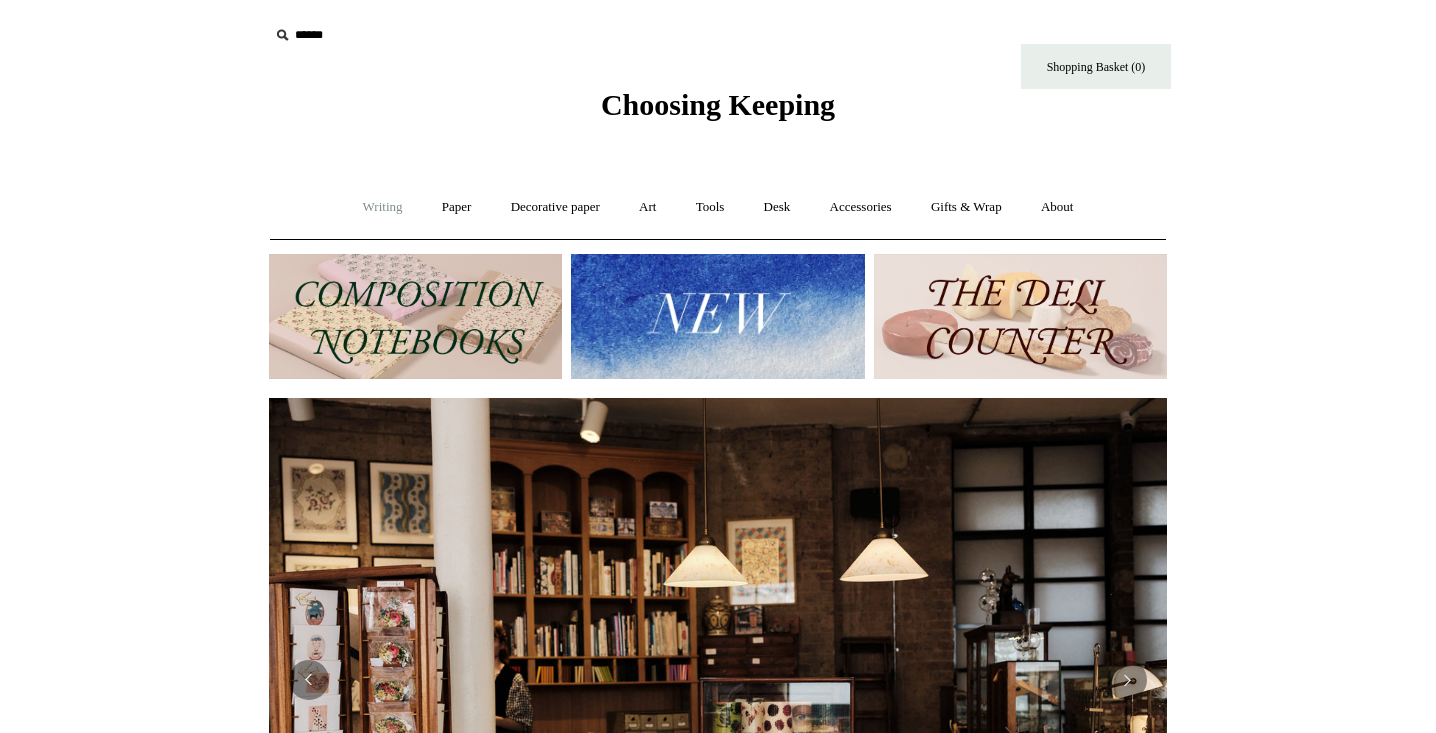 click on "Writing +" at bounding box center (383, 207) 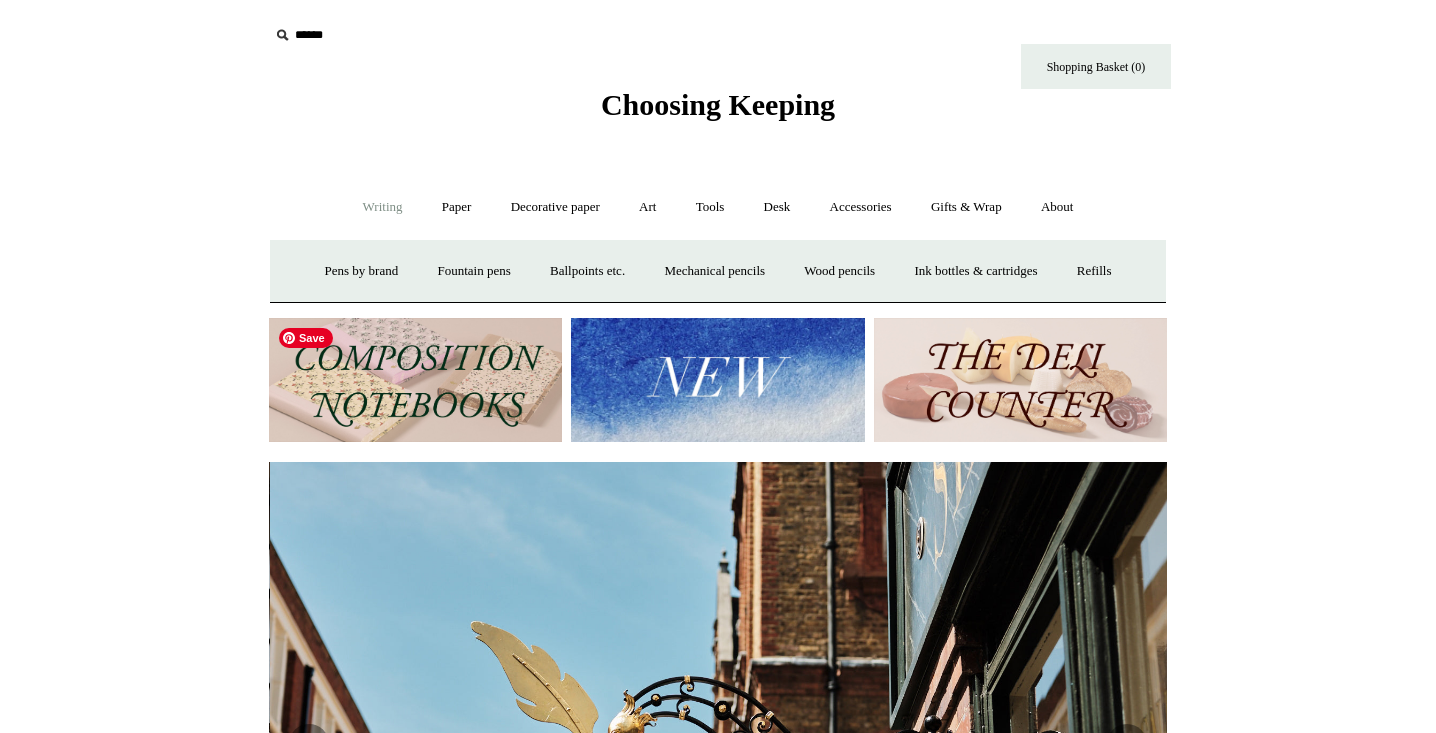 scroll, scrollTop: 0, scrollLeft: 898, axis: horizontal 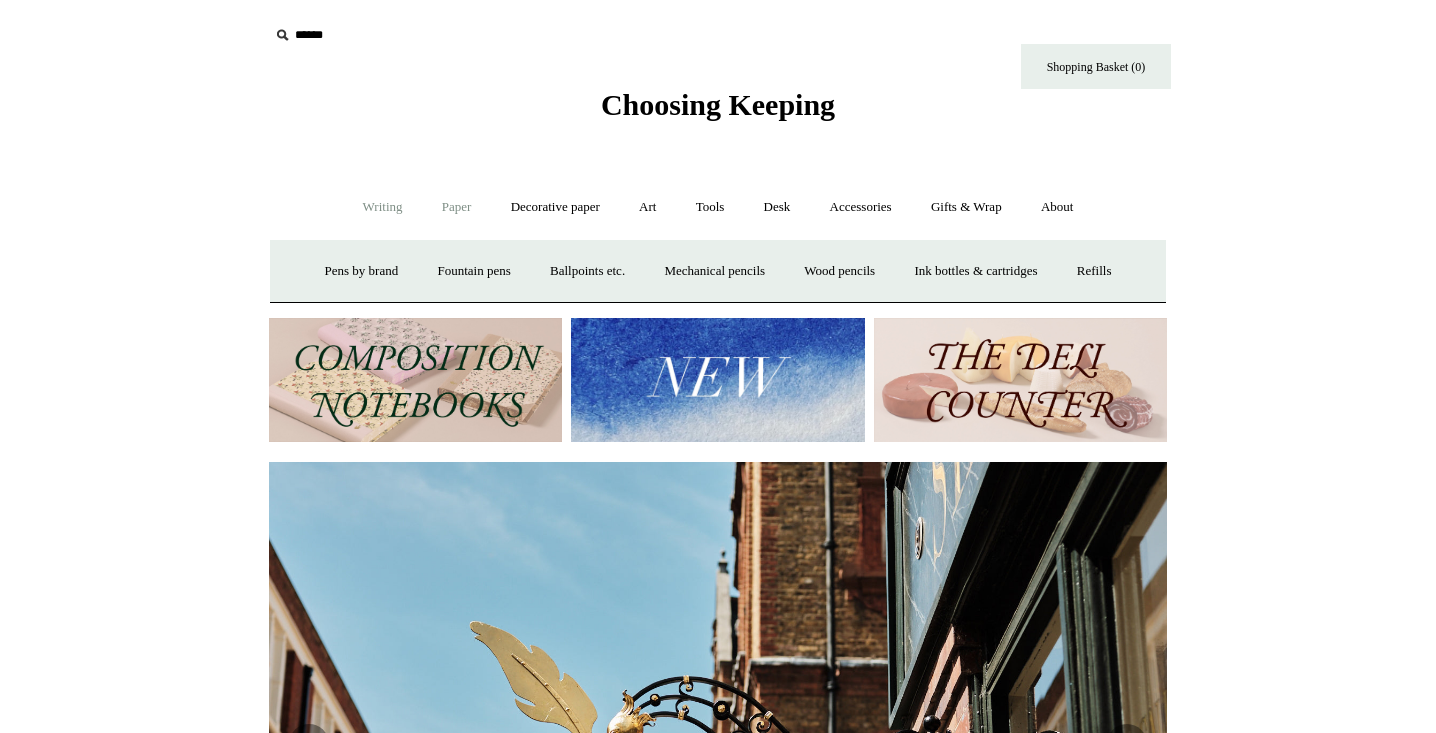 click on "Paper +" at bounding box center (457, 207) 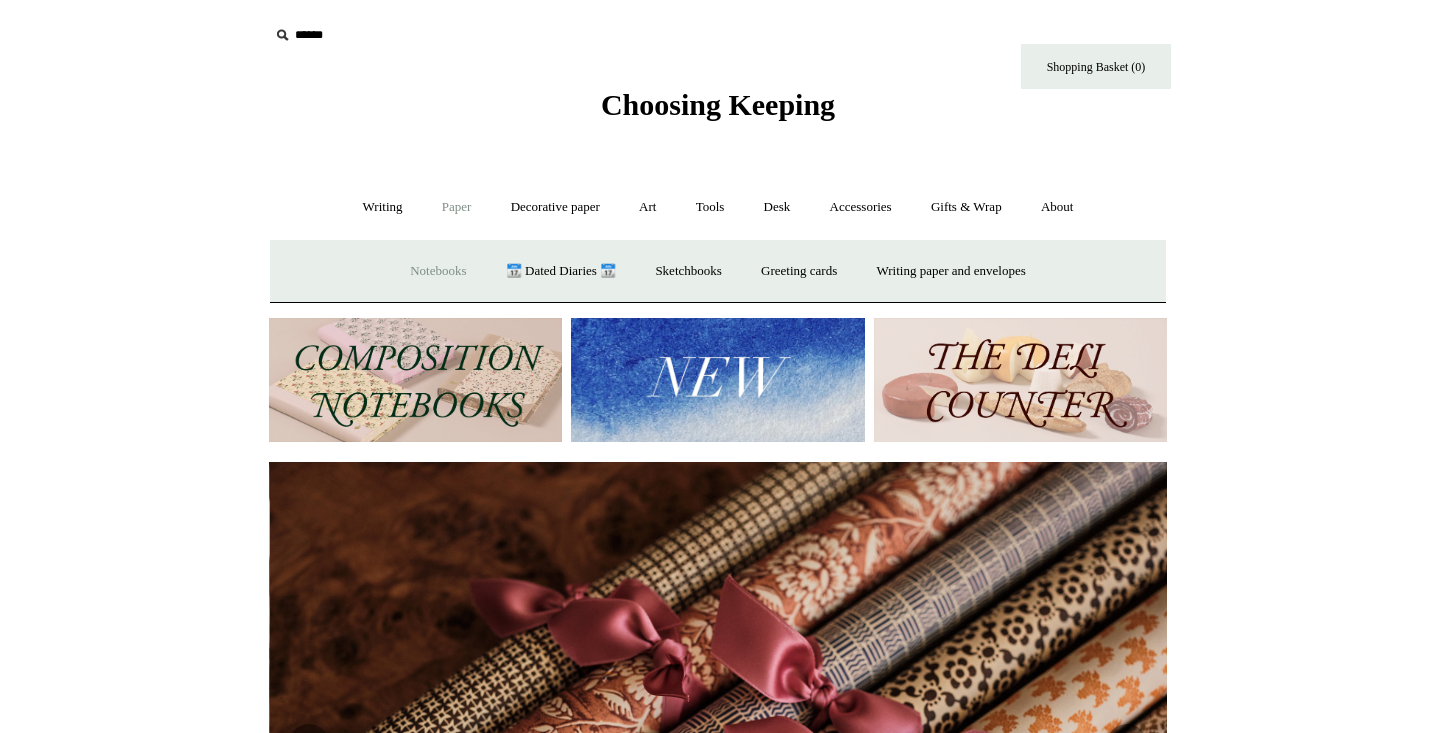 scroll, scrollTop: 0, scrollLeft: 1796, axis: horizontal 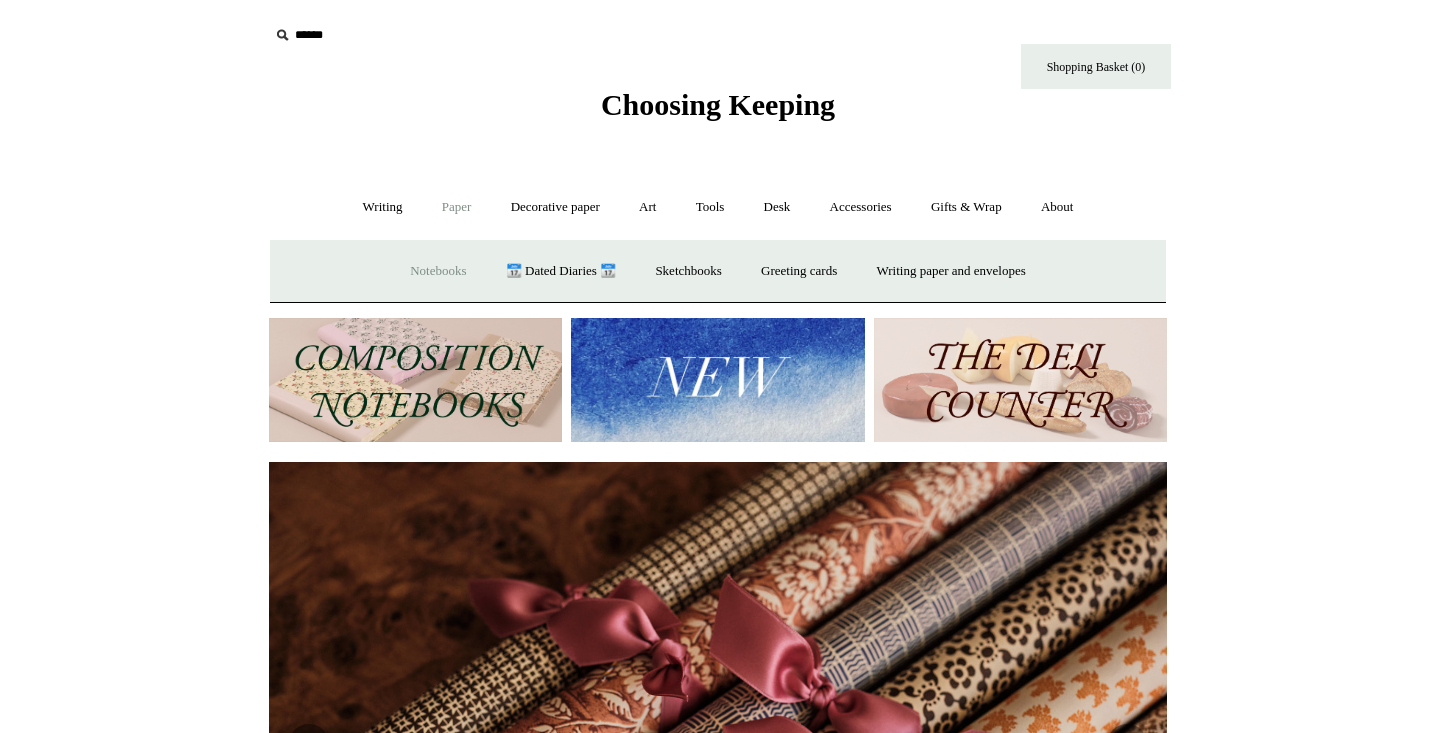 click on "Notebooks +" at bounding box center (438, 271) 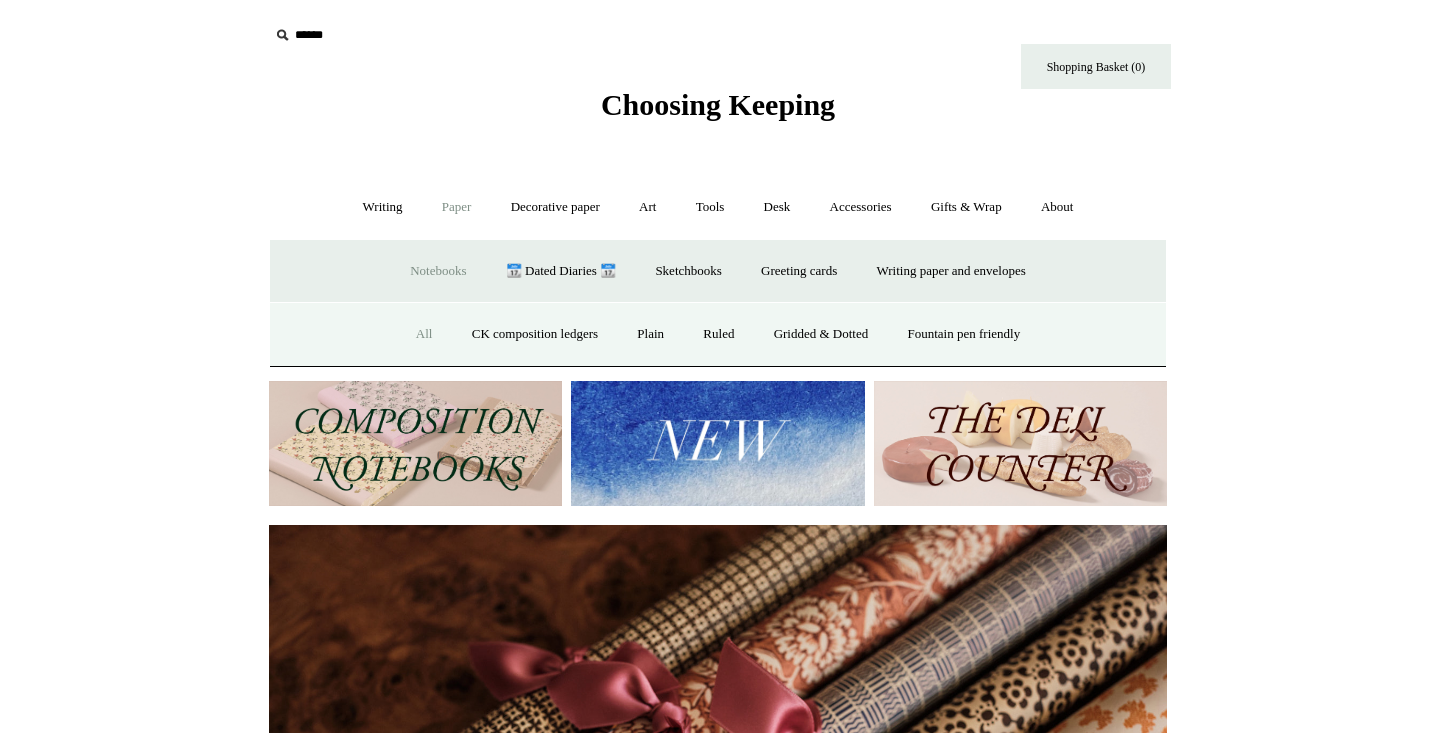 click on "All" at bounding box center [424, 334] 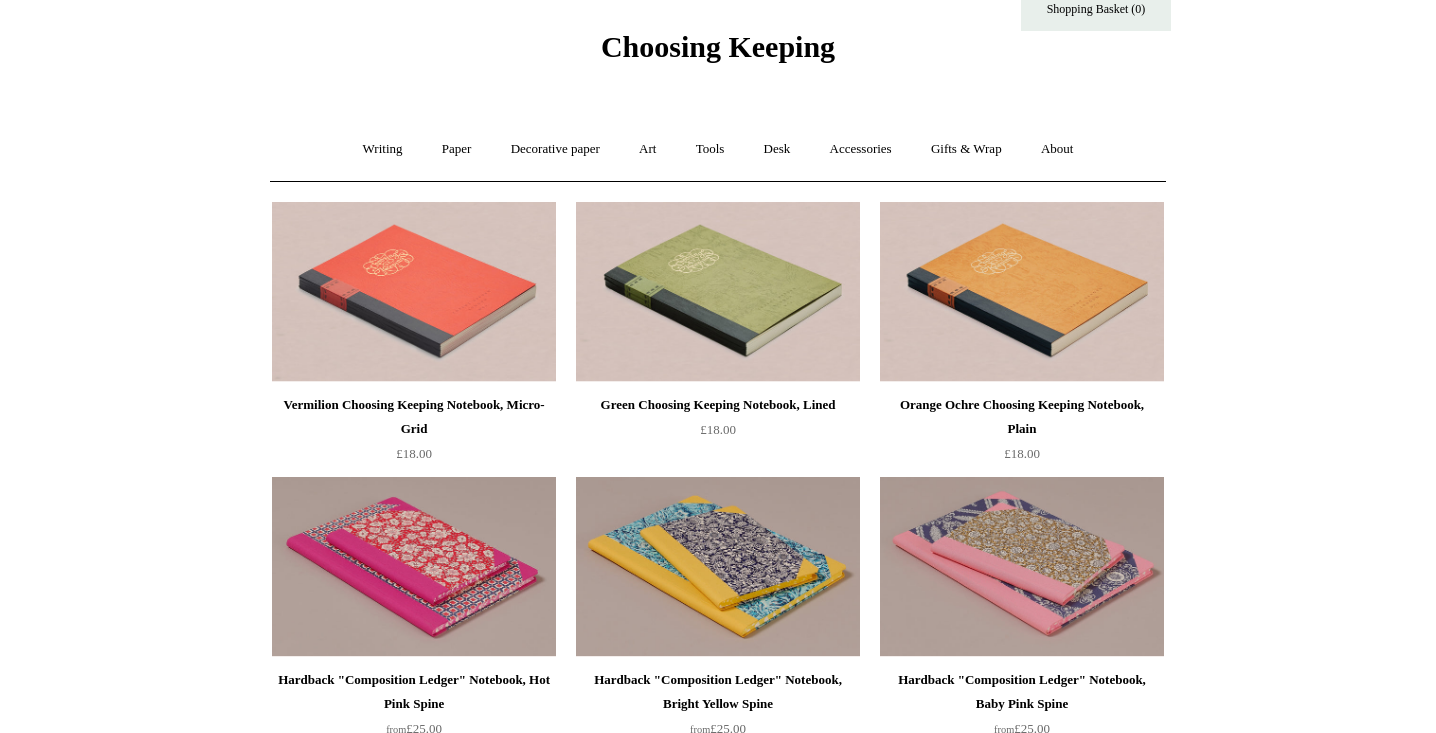 scroll, scrollTop: 0, scrollLeft: 0, axis: both 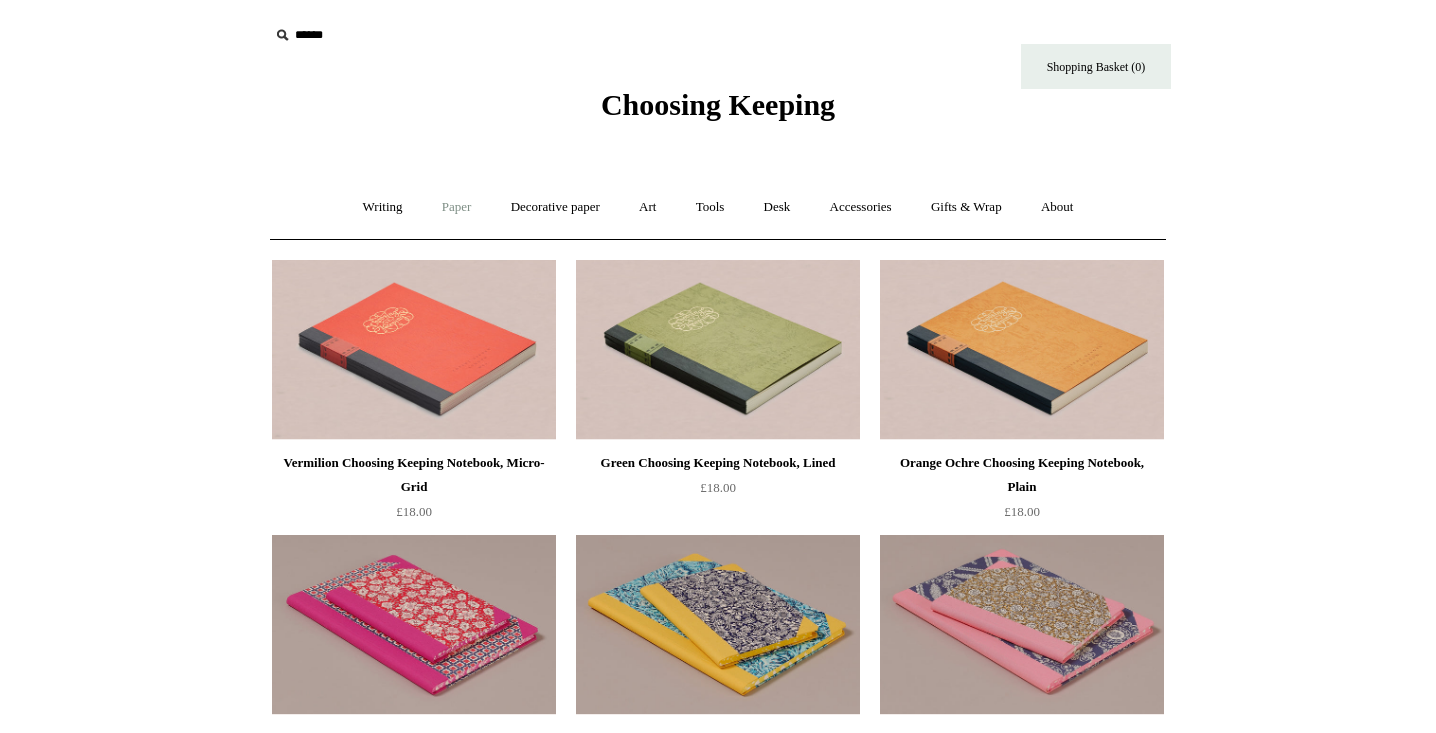 click on "Paper +" at bounding box center [457, 207] 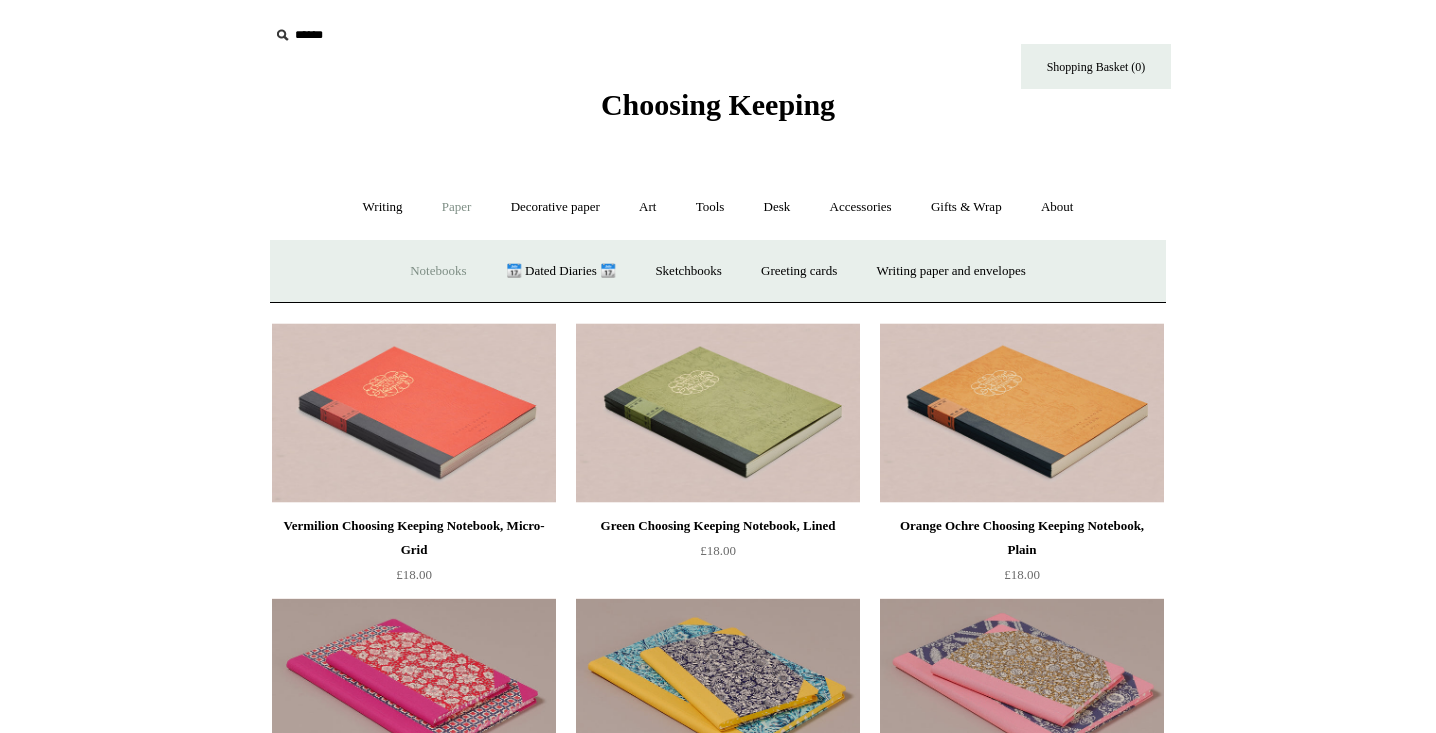 click on "Notebooks +" at bounding box center [438, 271] 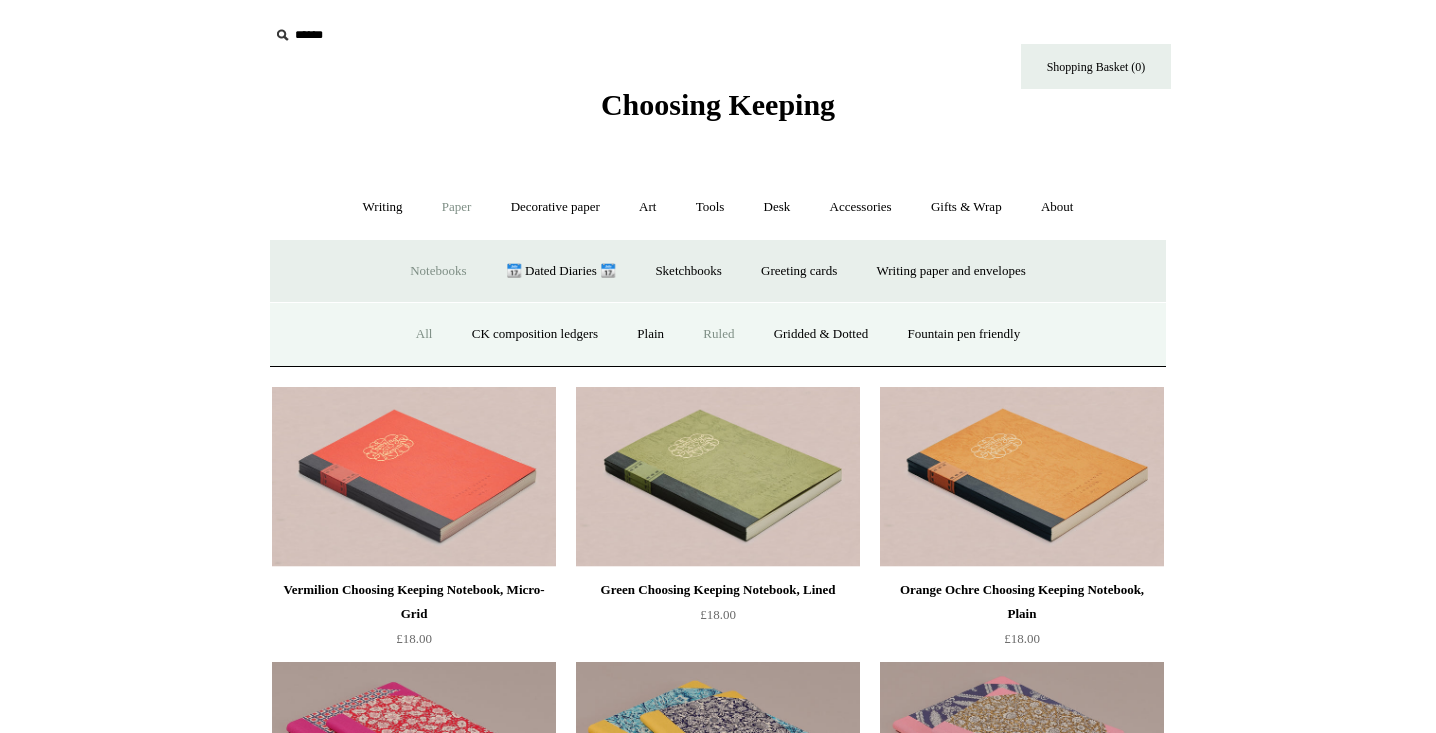 click on "Ruled" at bounding box center [718, 334] 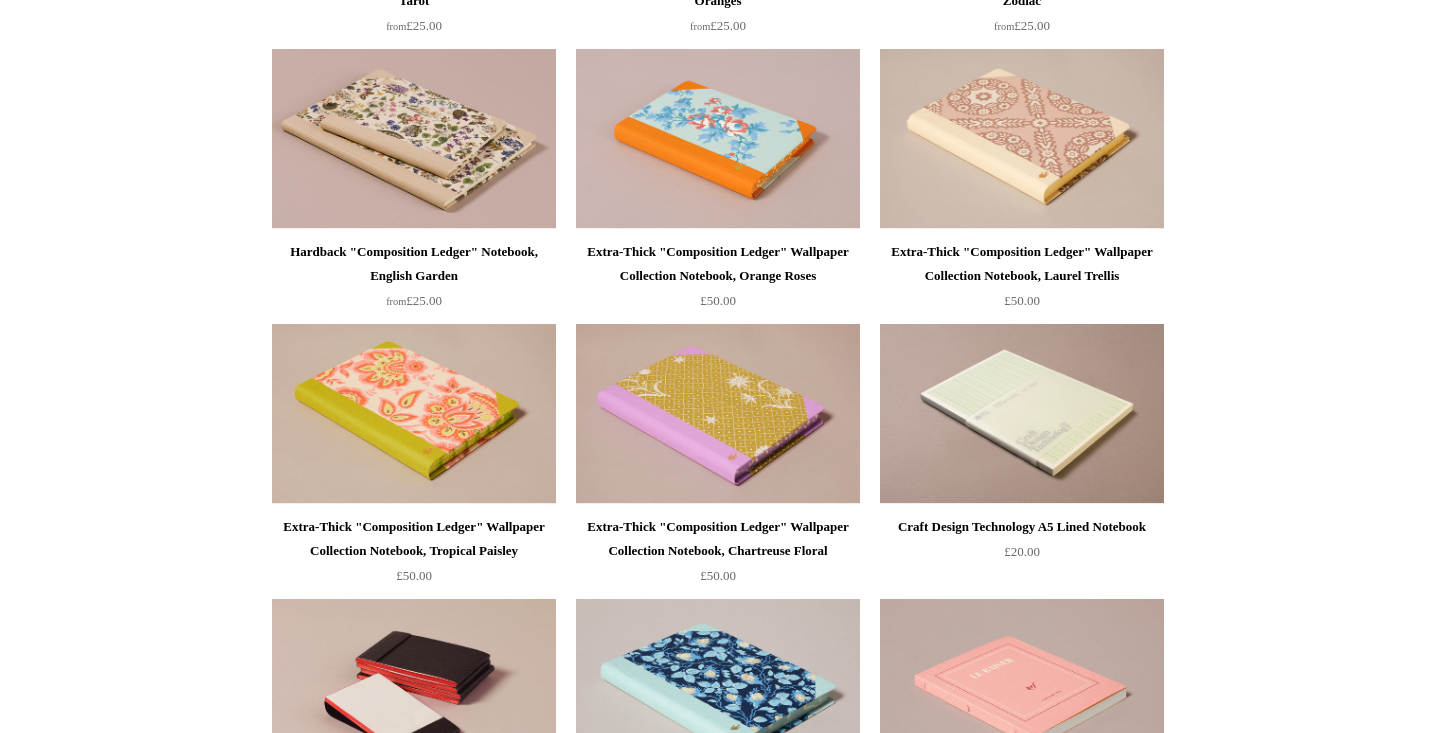 scroll, scrollTop: 4059, scrollLeft: 0, axis: vertical 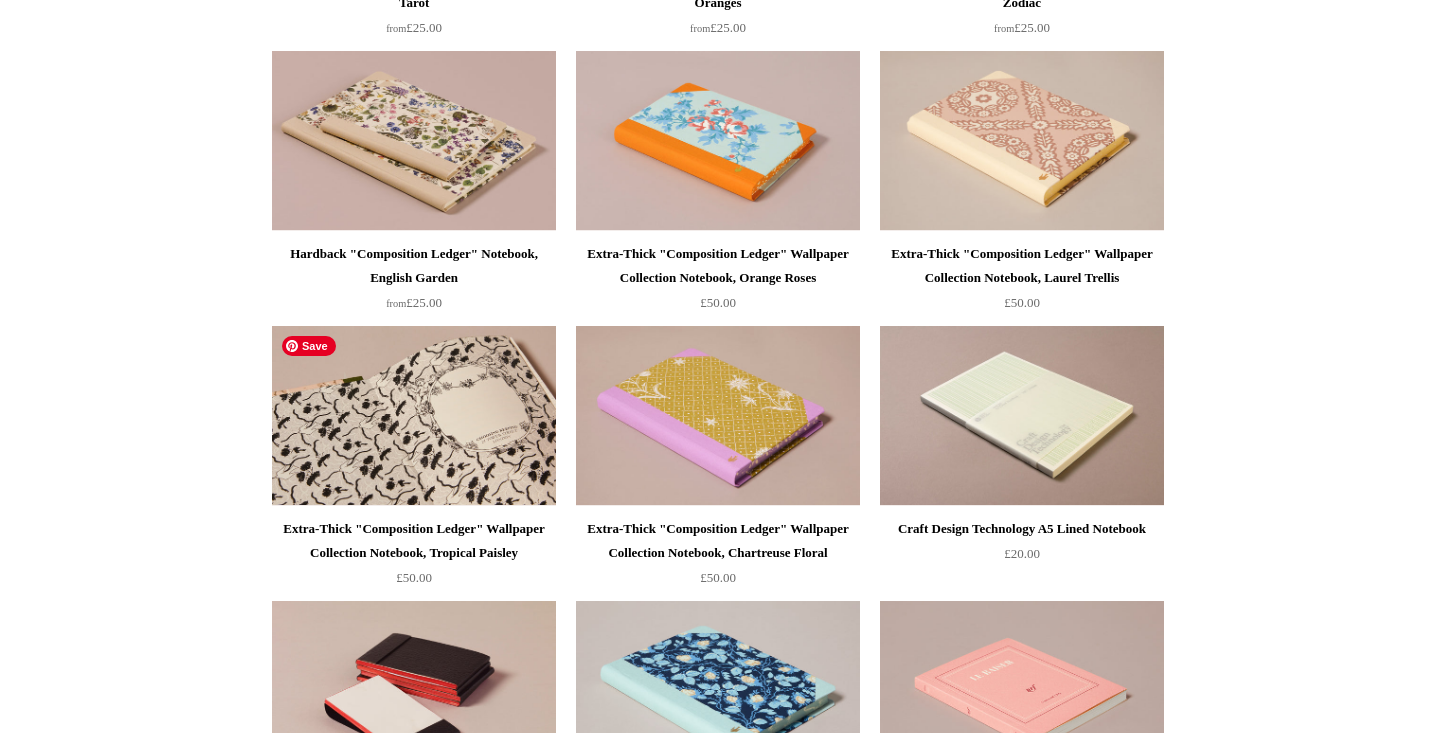 click at bounding box center [414, 416] 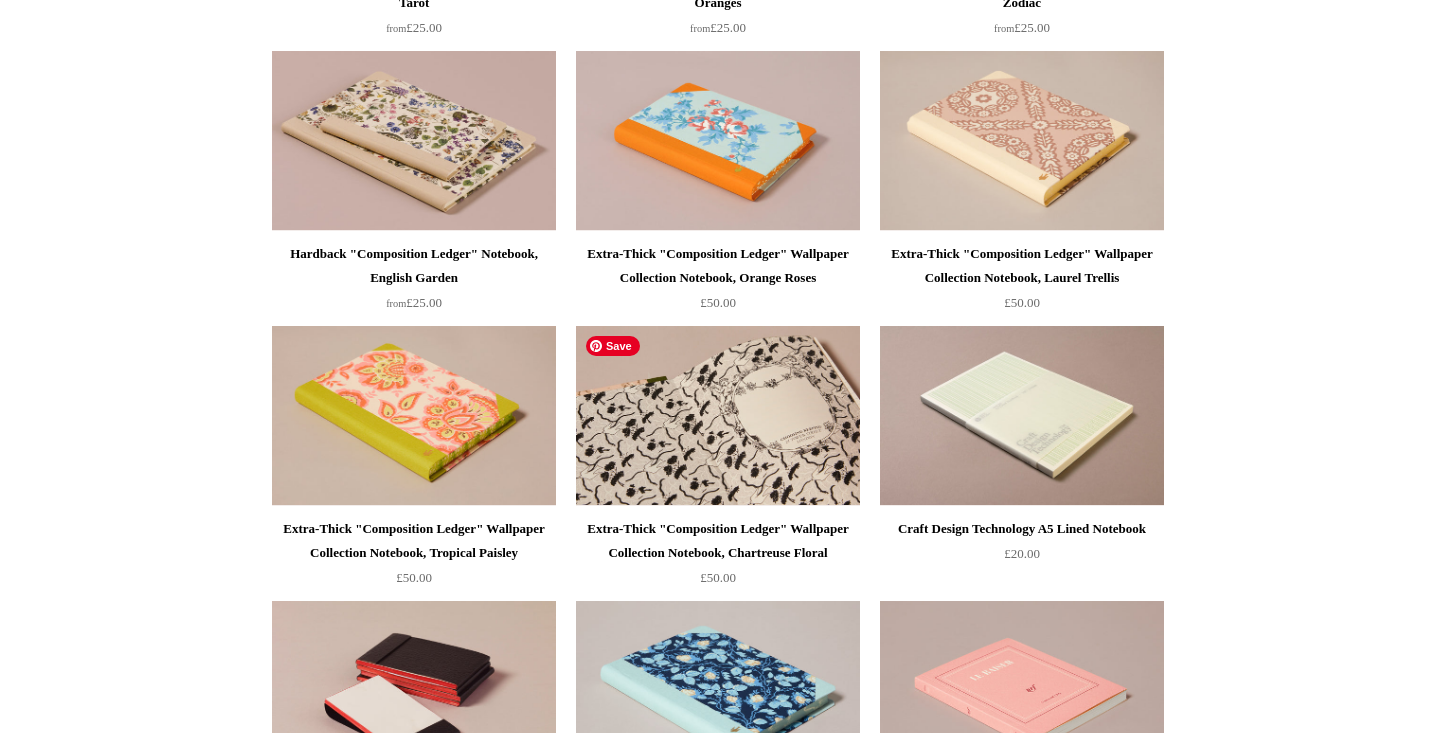 click at bounding box center [718, 416] 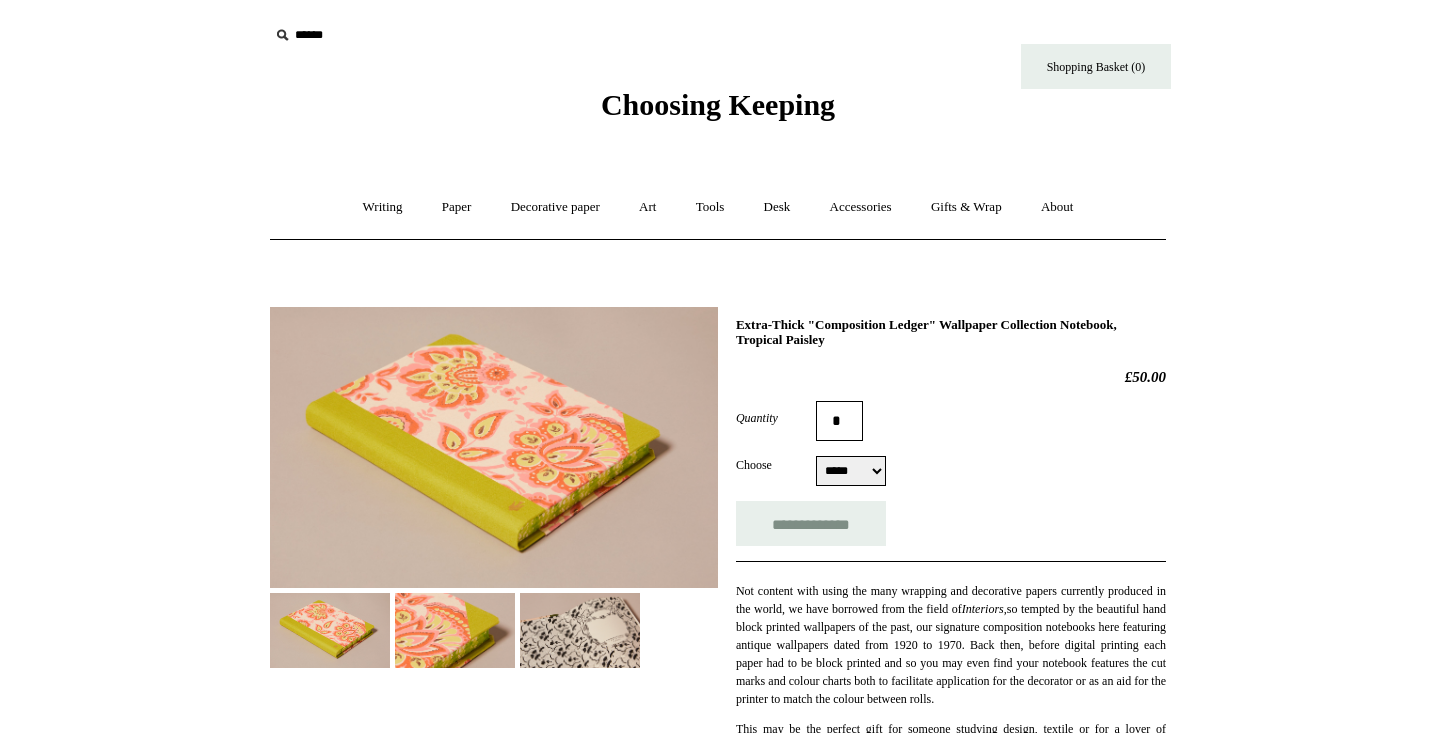select on "*****" 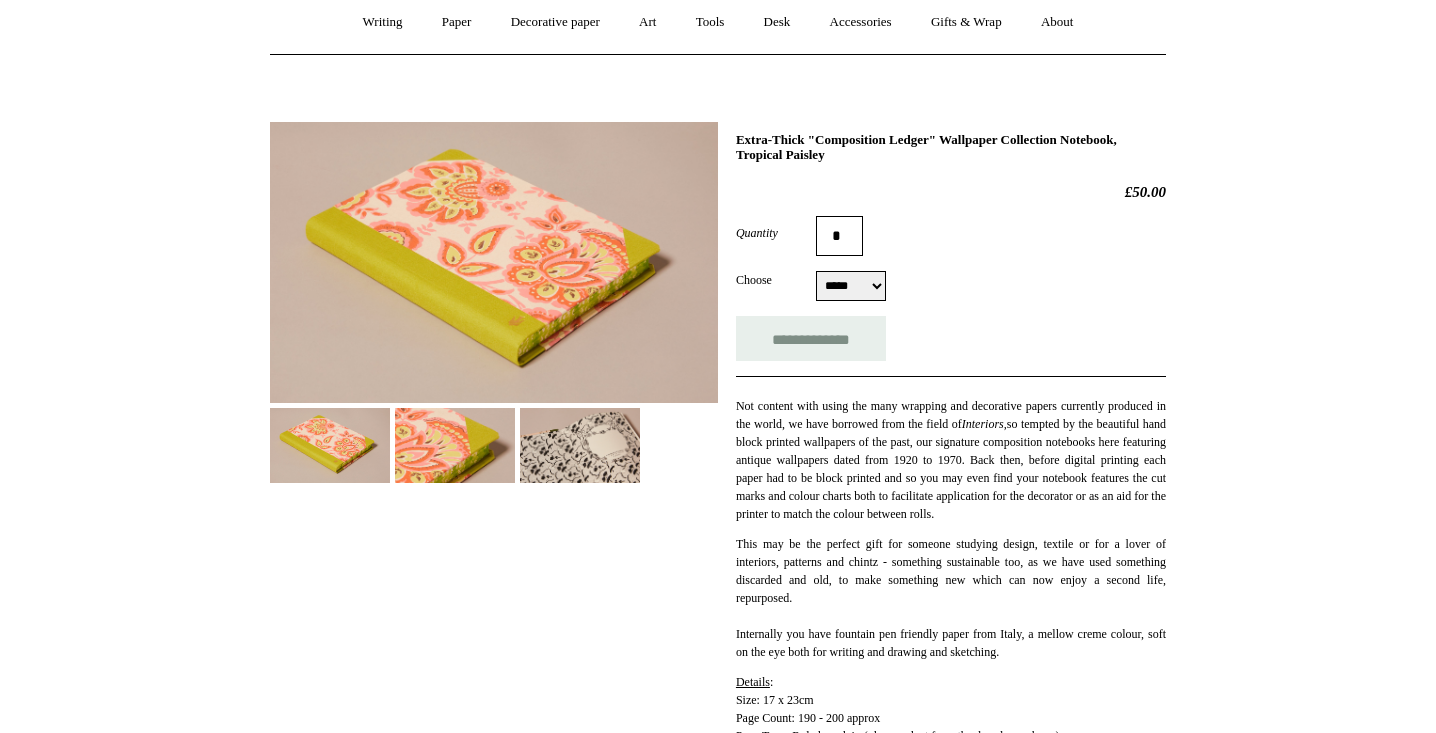 scroll, scrollTop: 186, scrollLeft: 0, axis: vertical 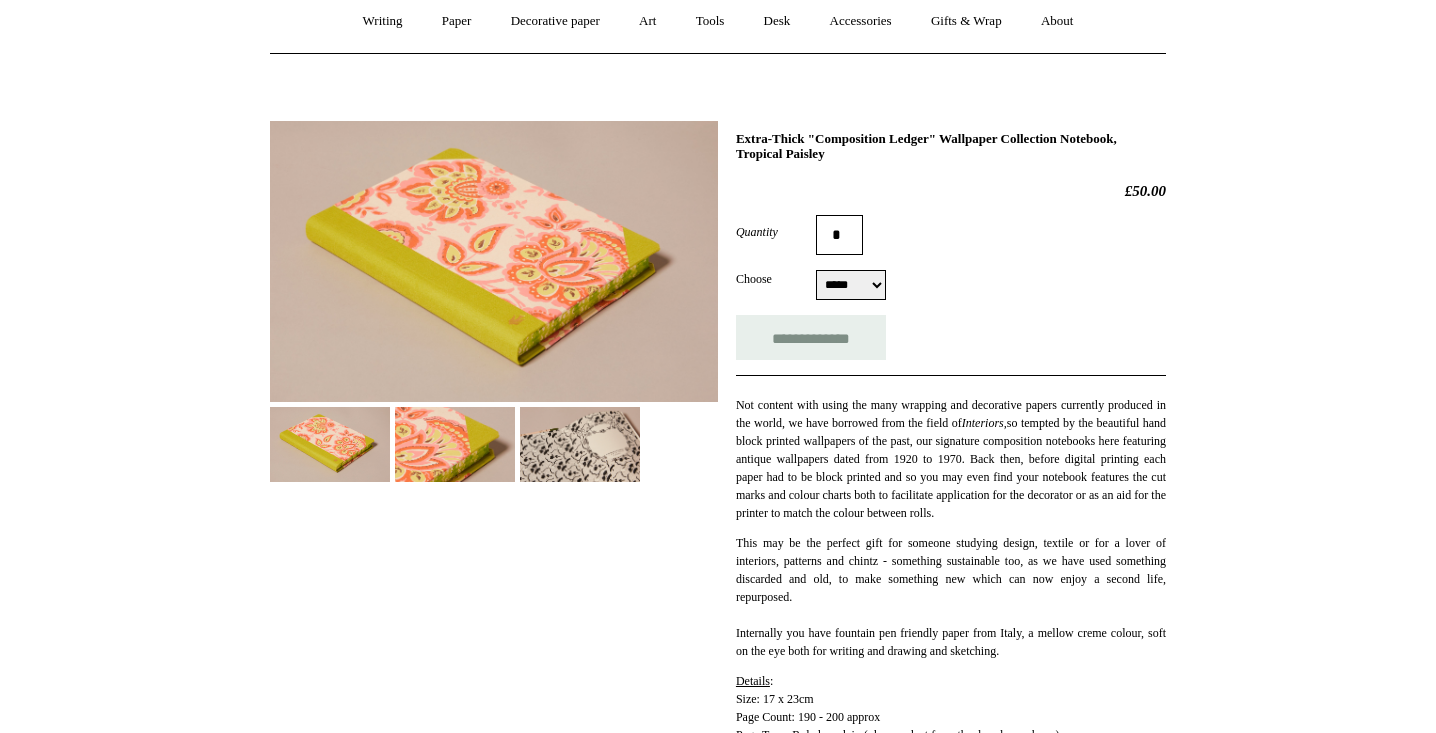 click at bounding box center (494, 261) 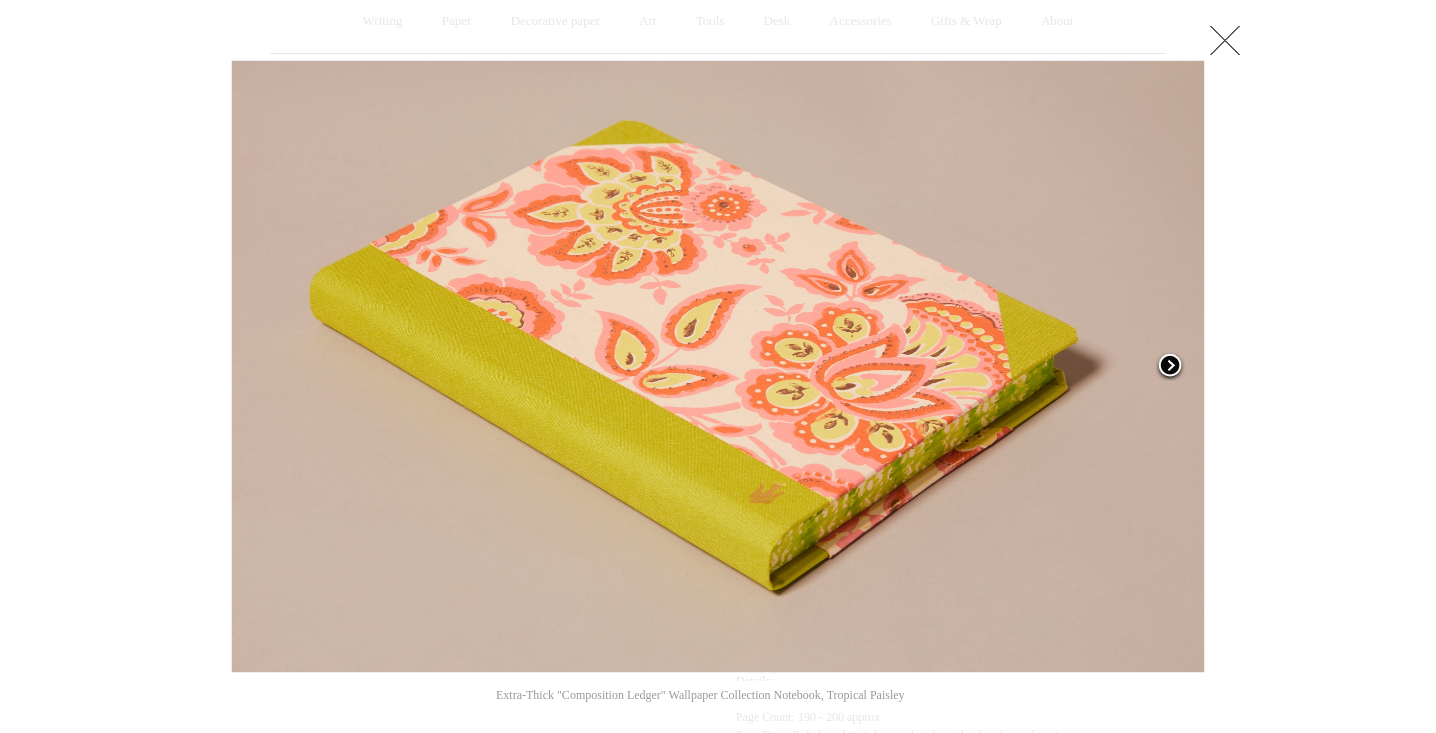 click at bounding box center (1170, 367) 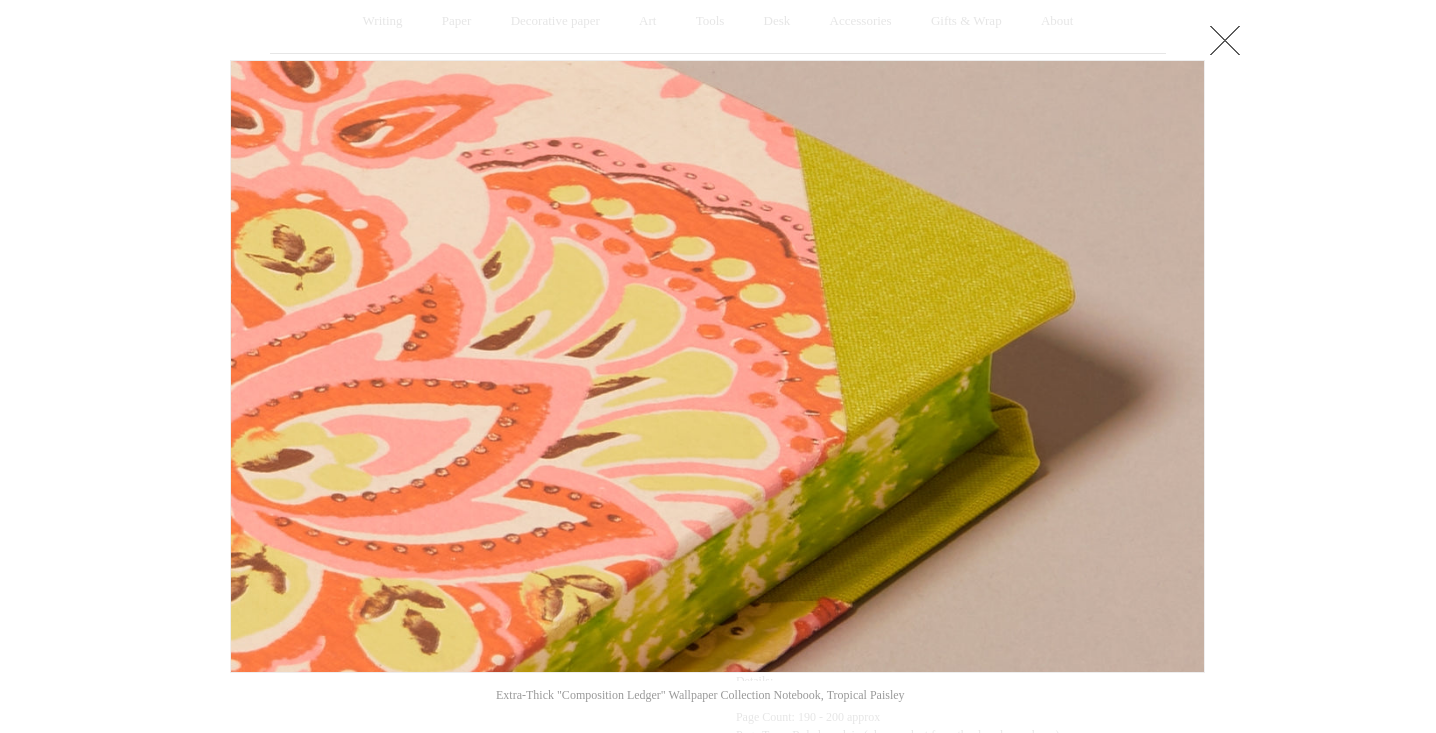 click at bounding box center (-9120, 367) 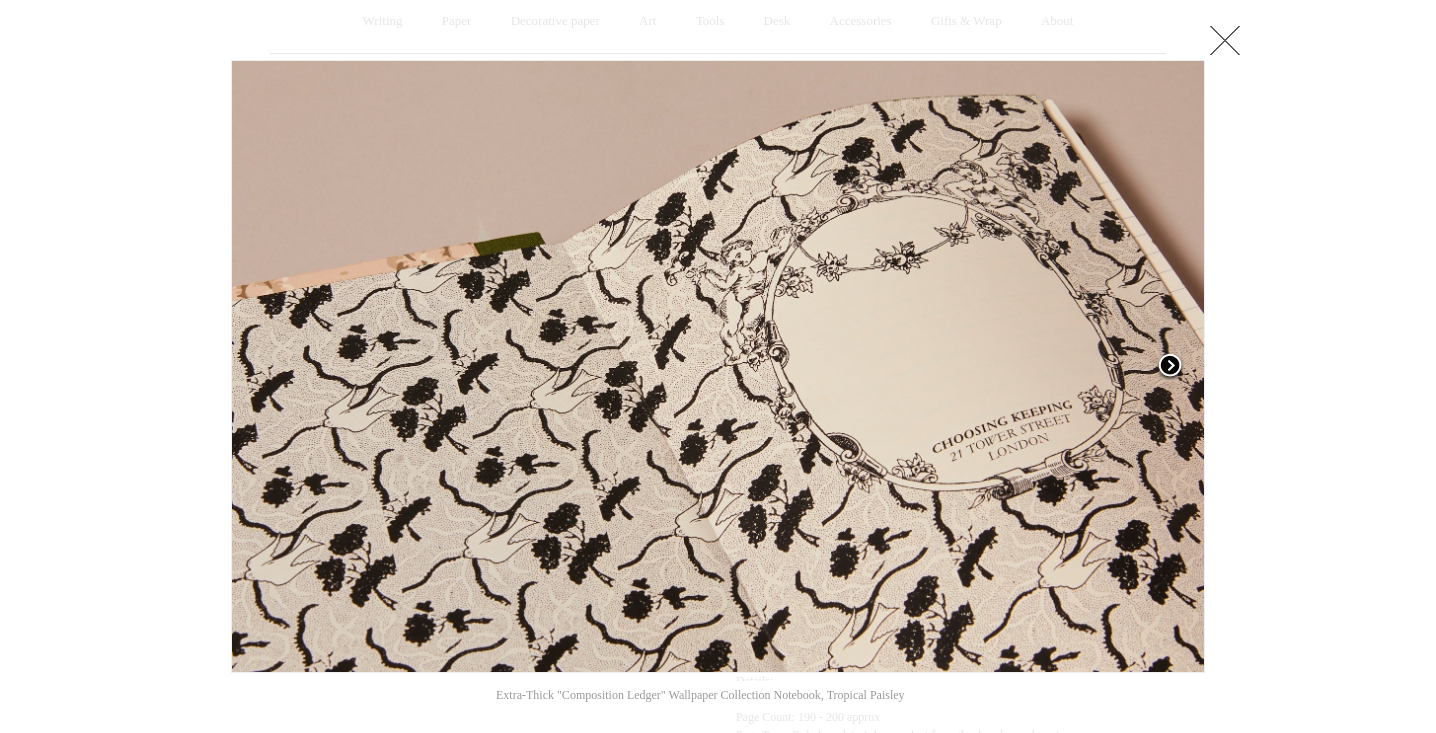 click at bounding box center [1170, 367] 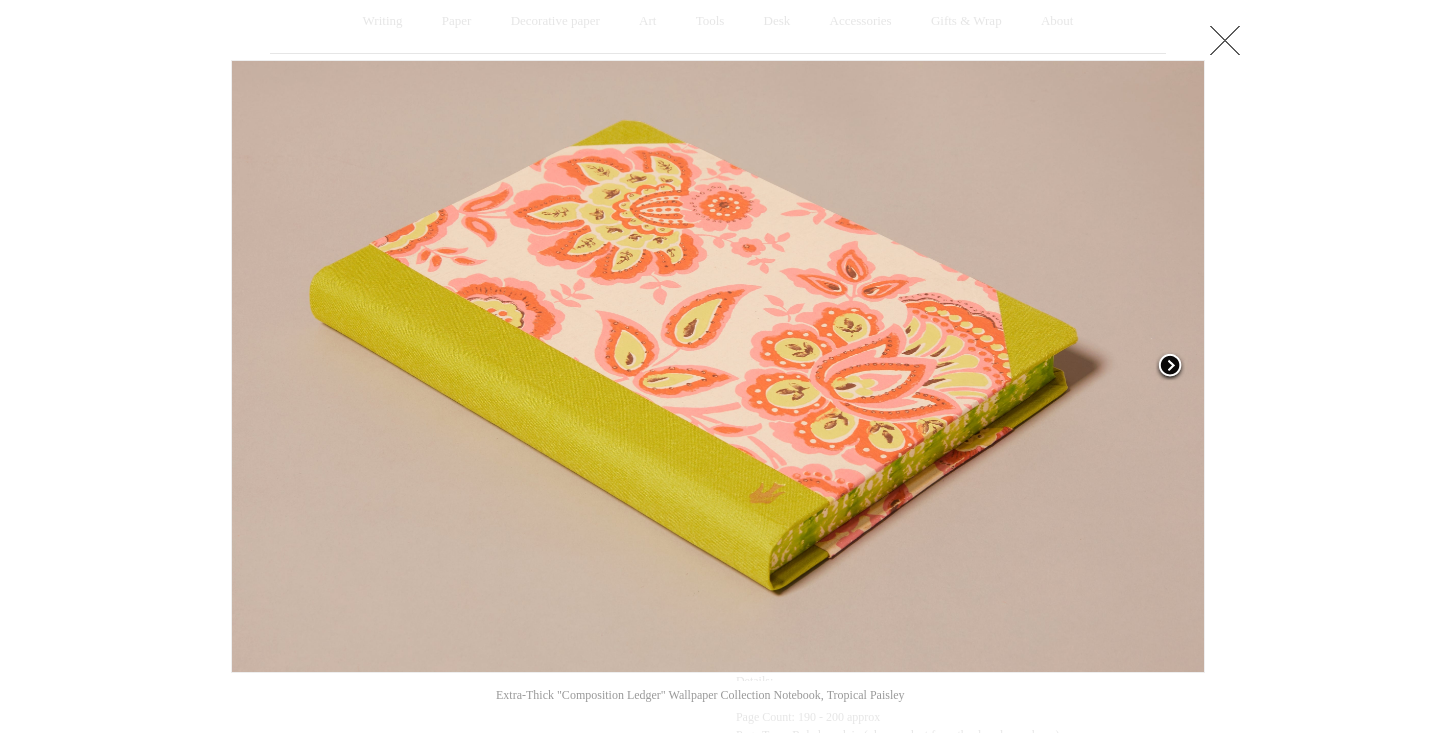 click at bounding box center (1170, 367) 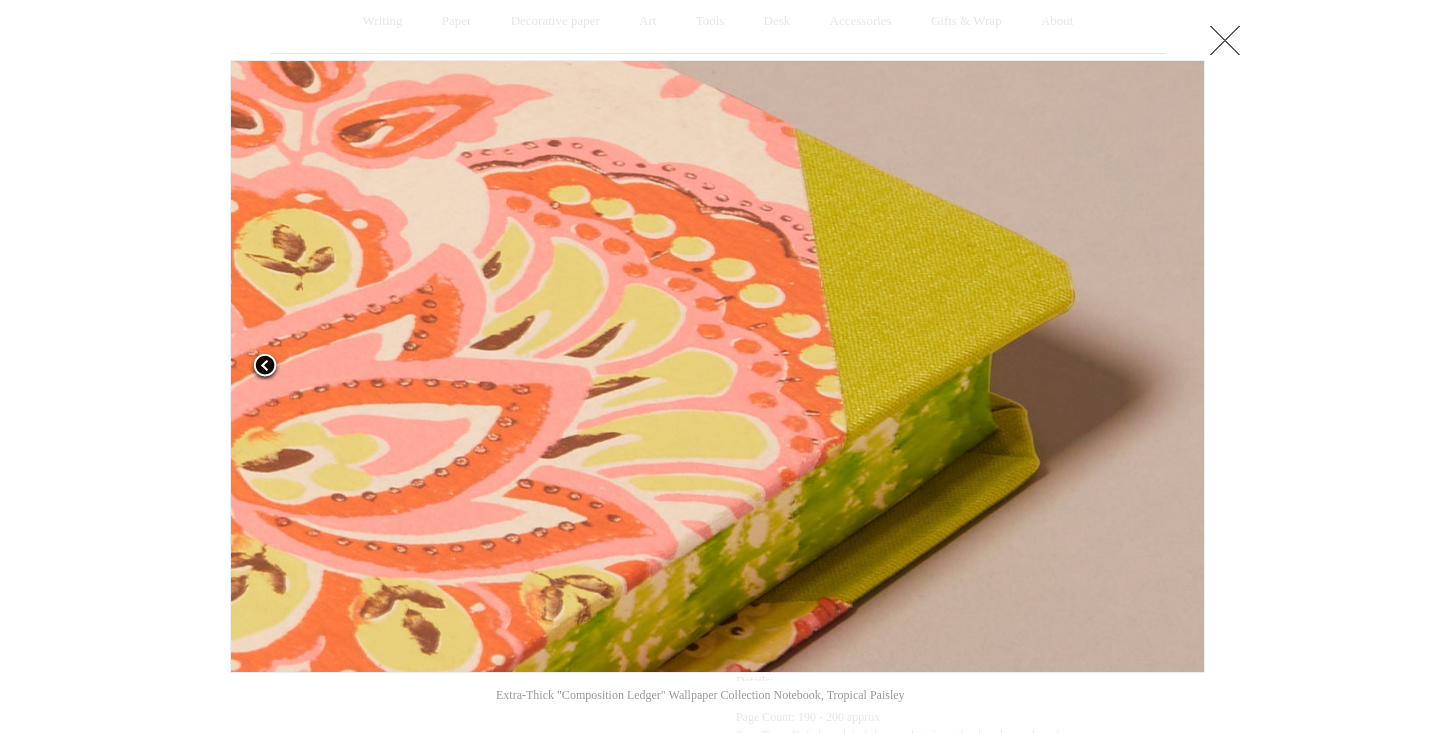 click at bounding box center [400, 366] 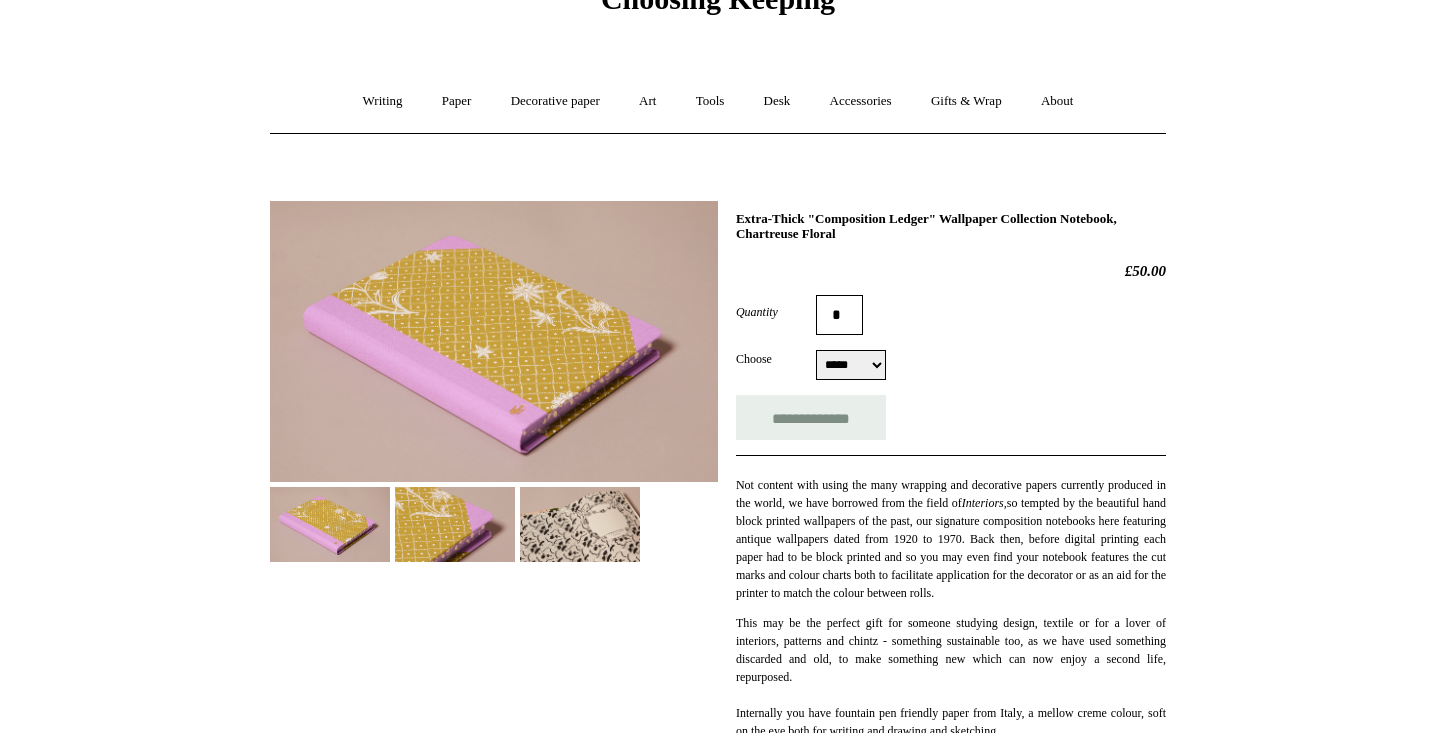 scroll, scrollTop: 114, scrollLeft: 0, axis: vertical 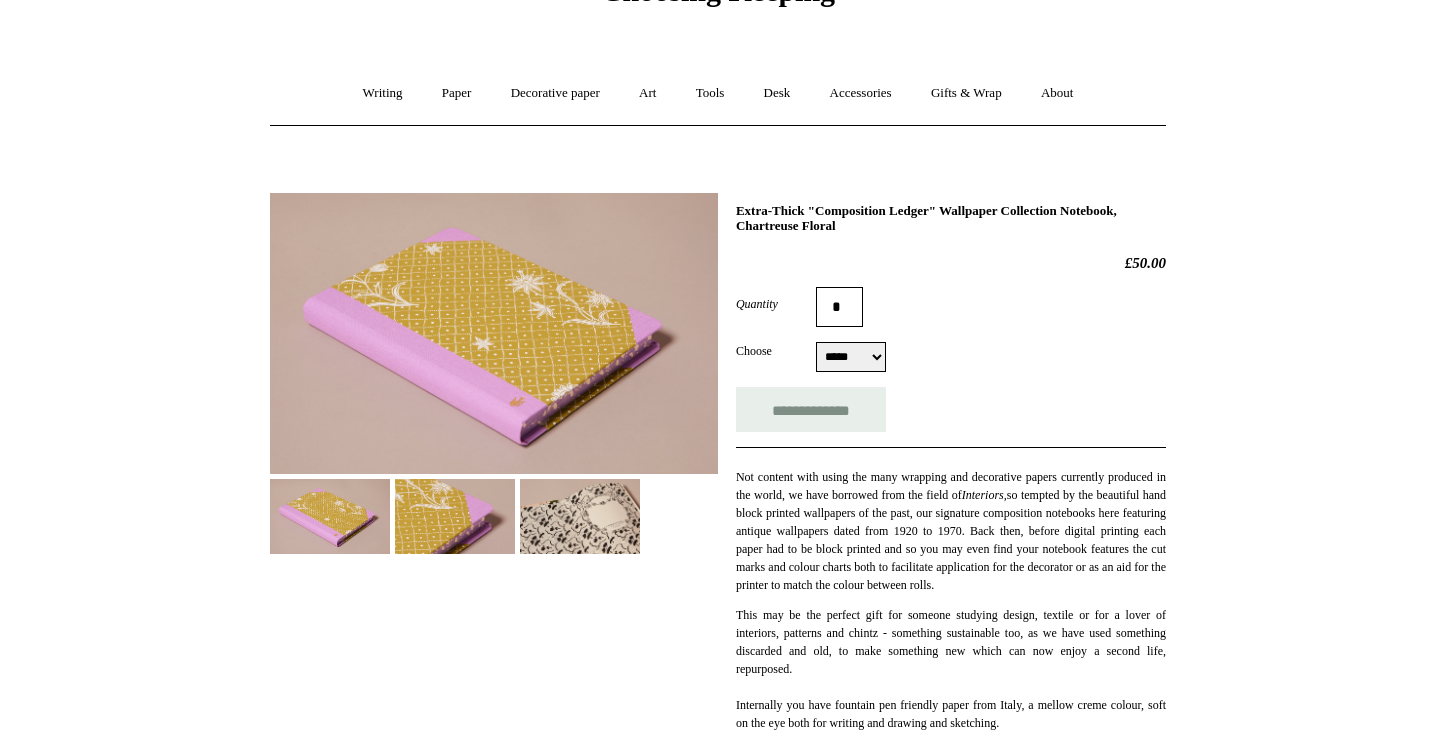 click at bounding box center [494, 333] 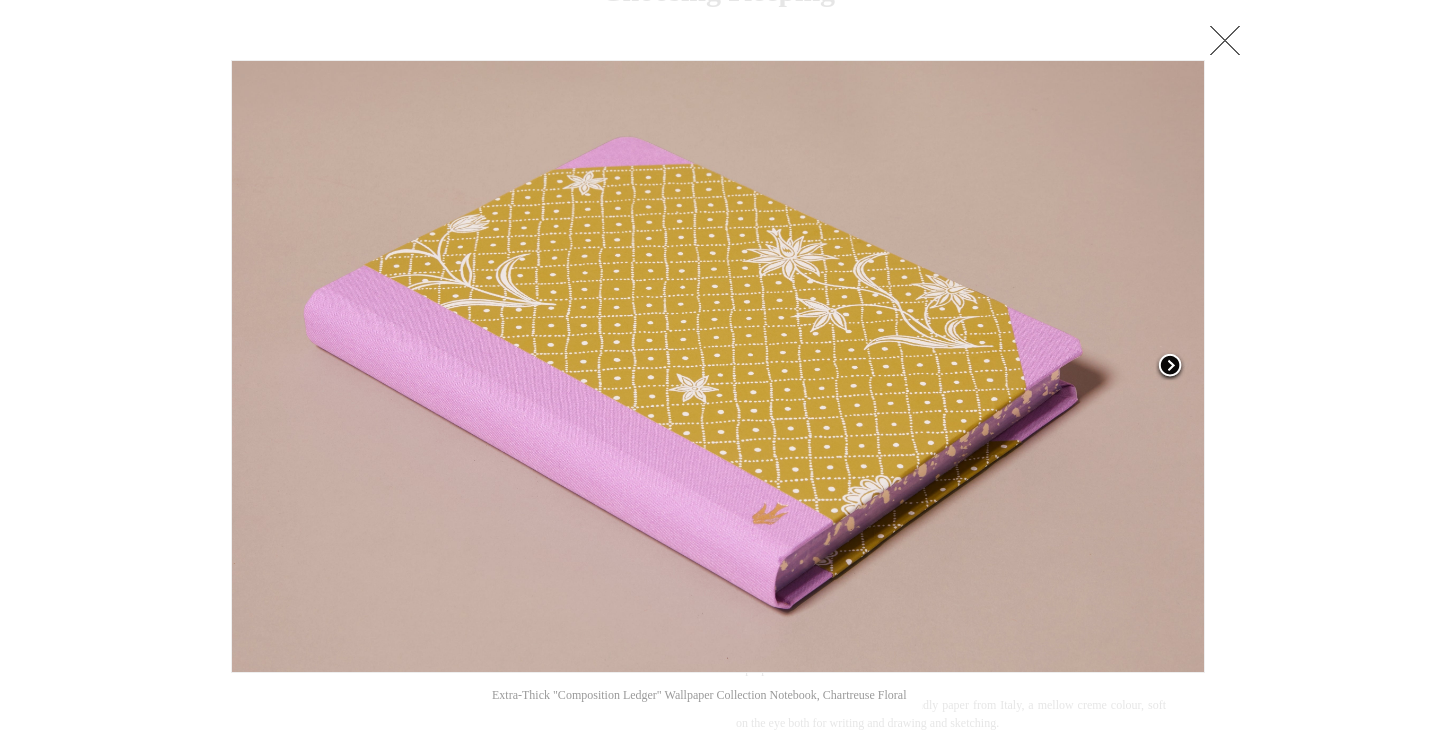click at bounding box center [1034, 366] 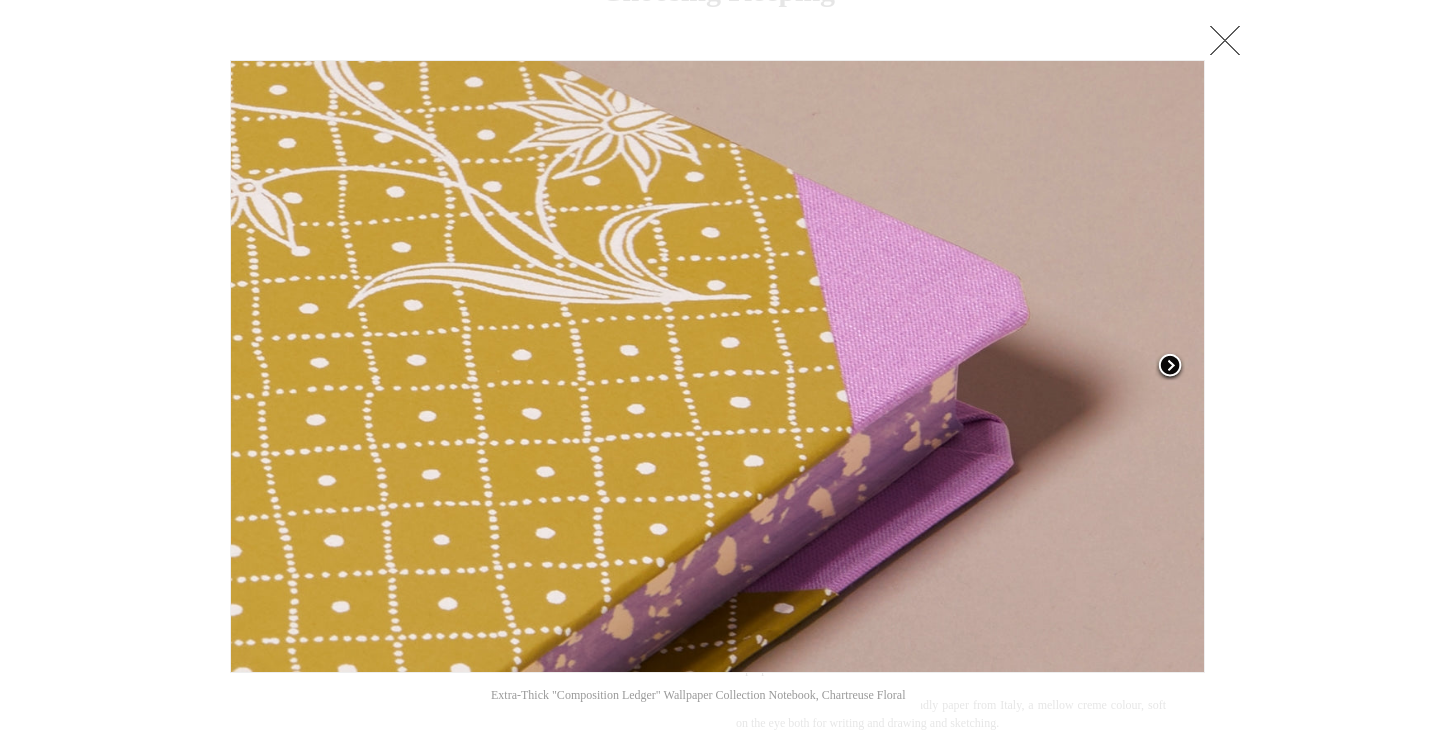 click at bounding box center [1170, 367] 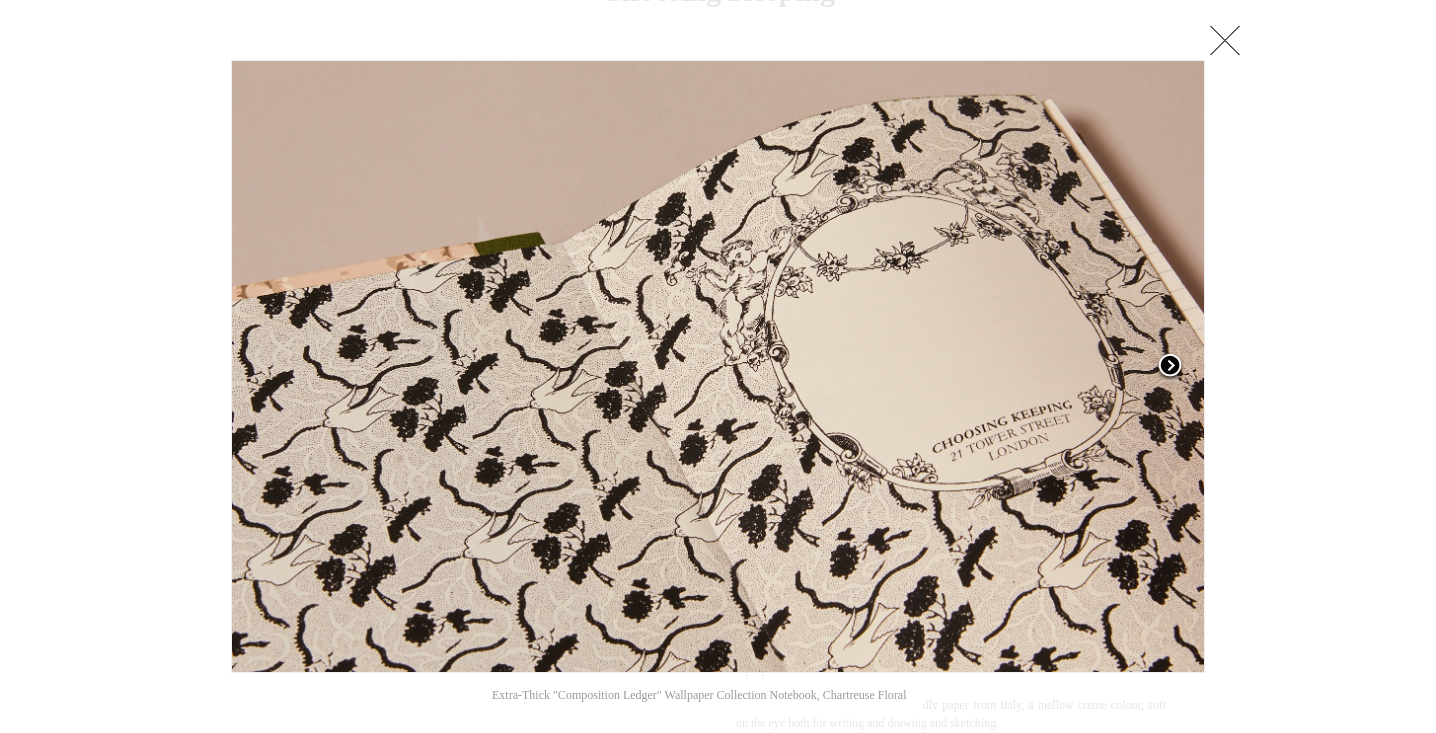 click at bounding box center (1170, 367) 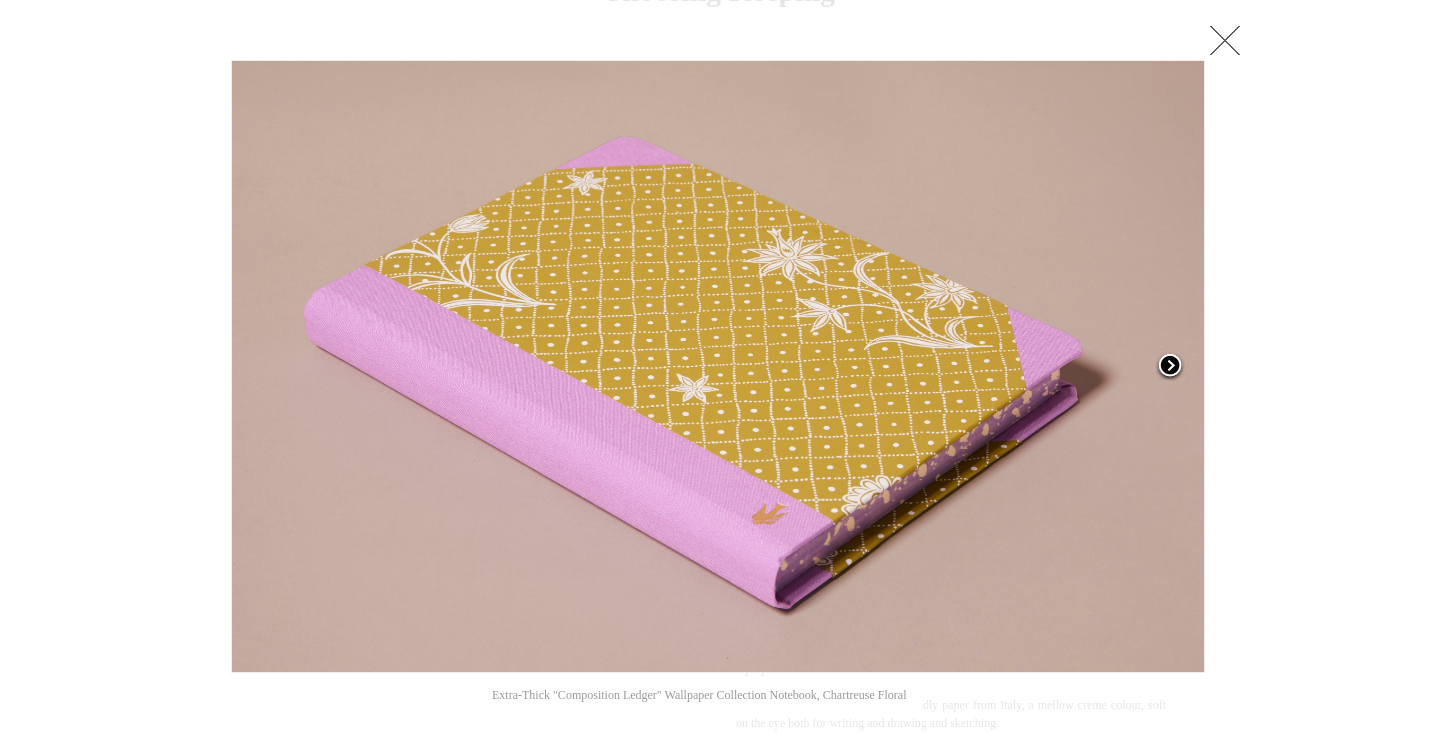 click at bounding box center [1170, 367] 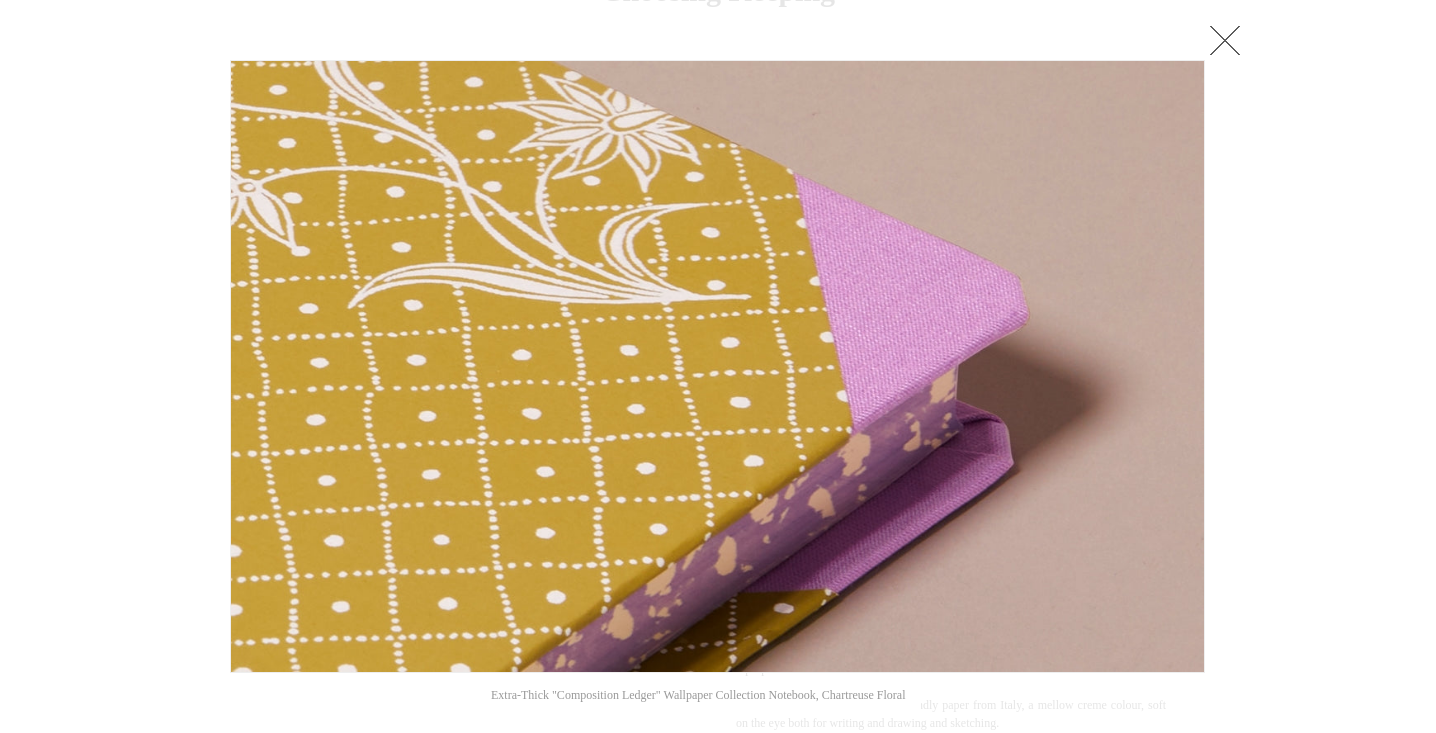 click at bounding box center [1225, 40] 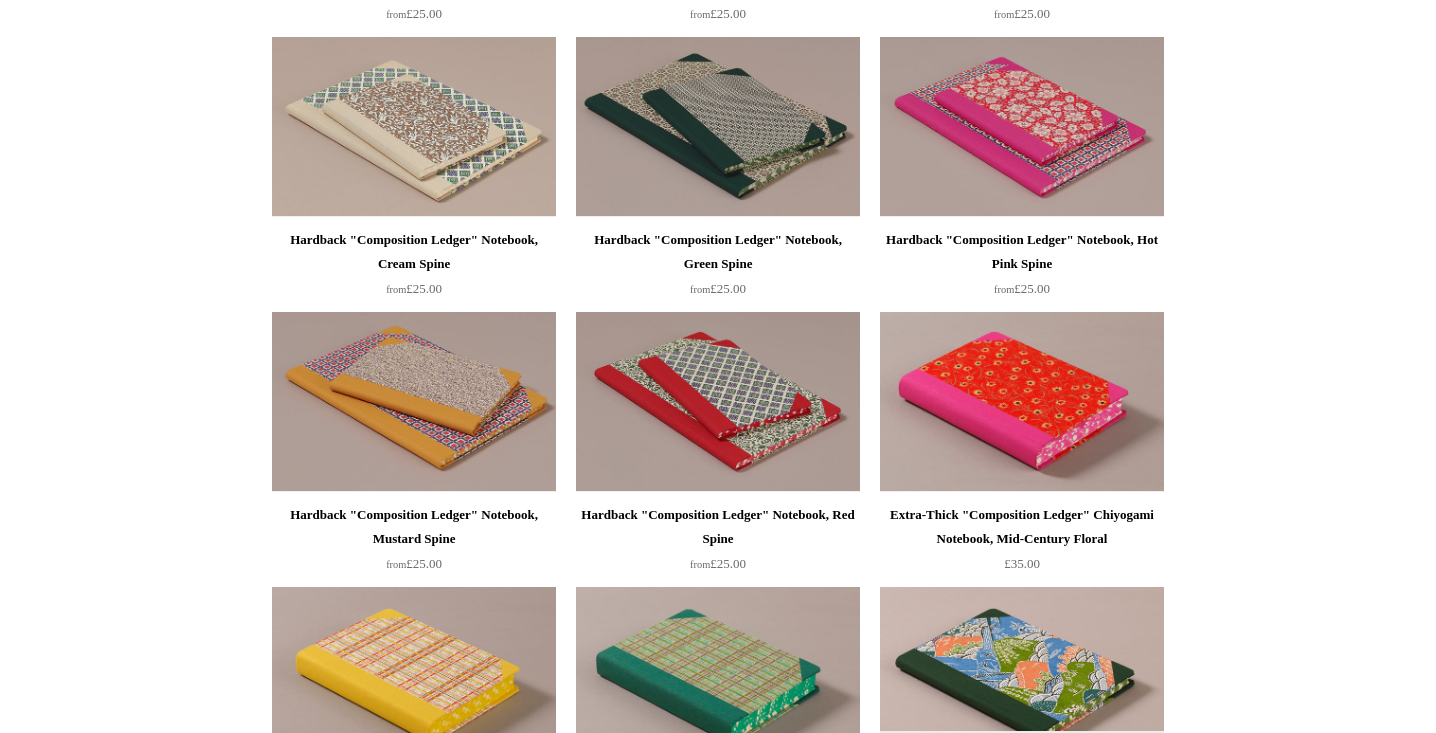 scroll, scrollTop: 2147, scrollLeft: 0, axis: vertical 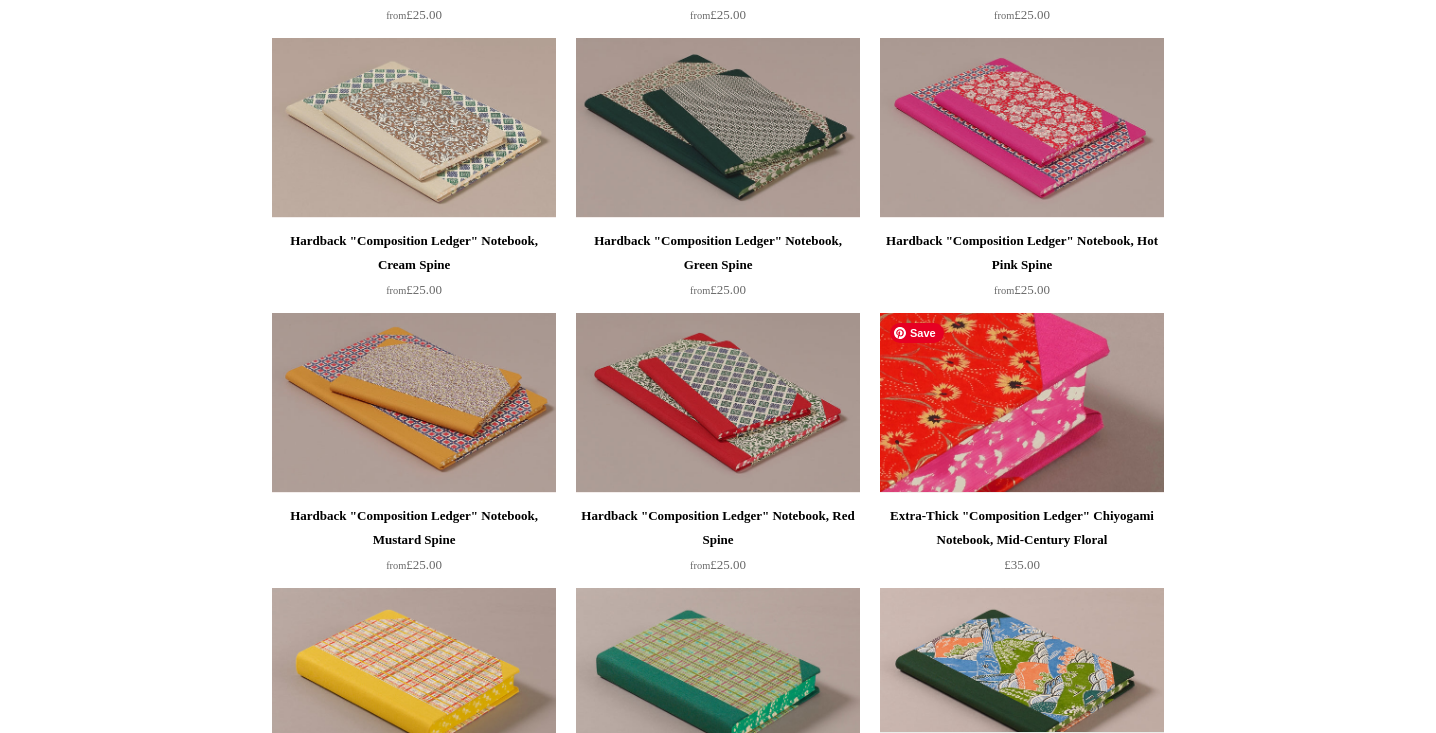 click at bounding box center (1022, 403) 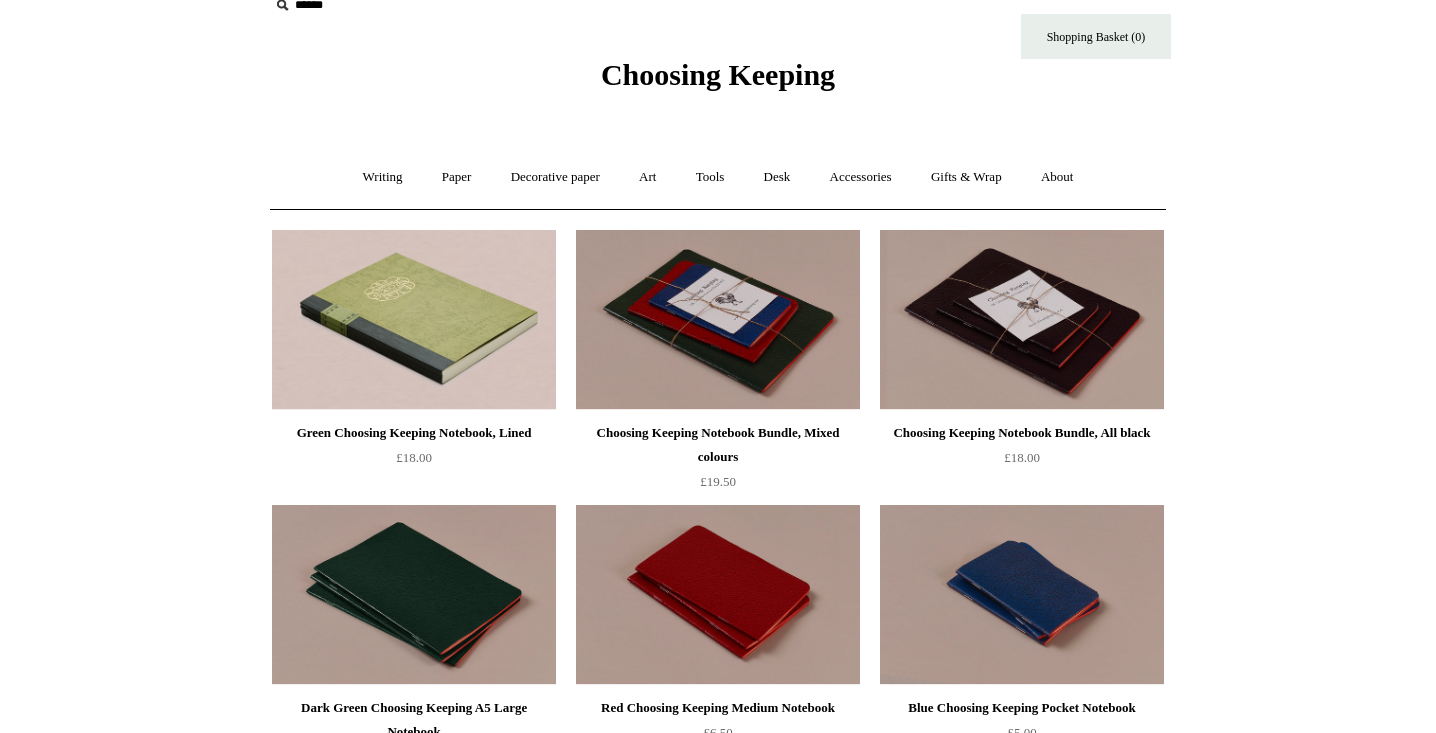 scroll, scrollTop: 16, scrollLeft: 0, axis: vertical 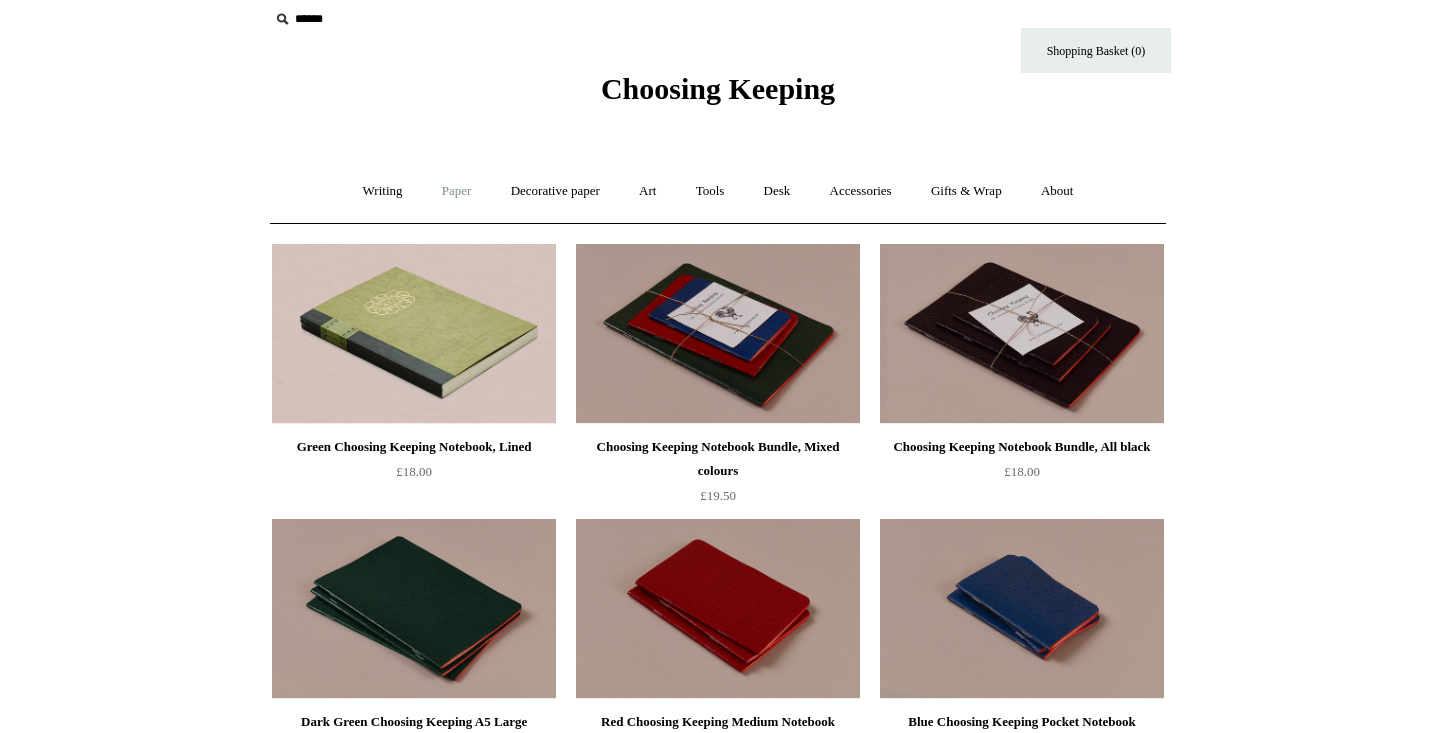 click on "Paper +" at bounding box center (457, 191) 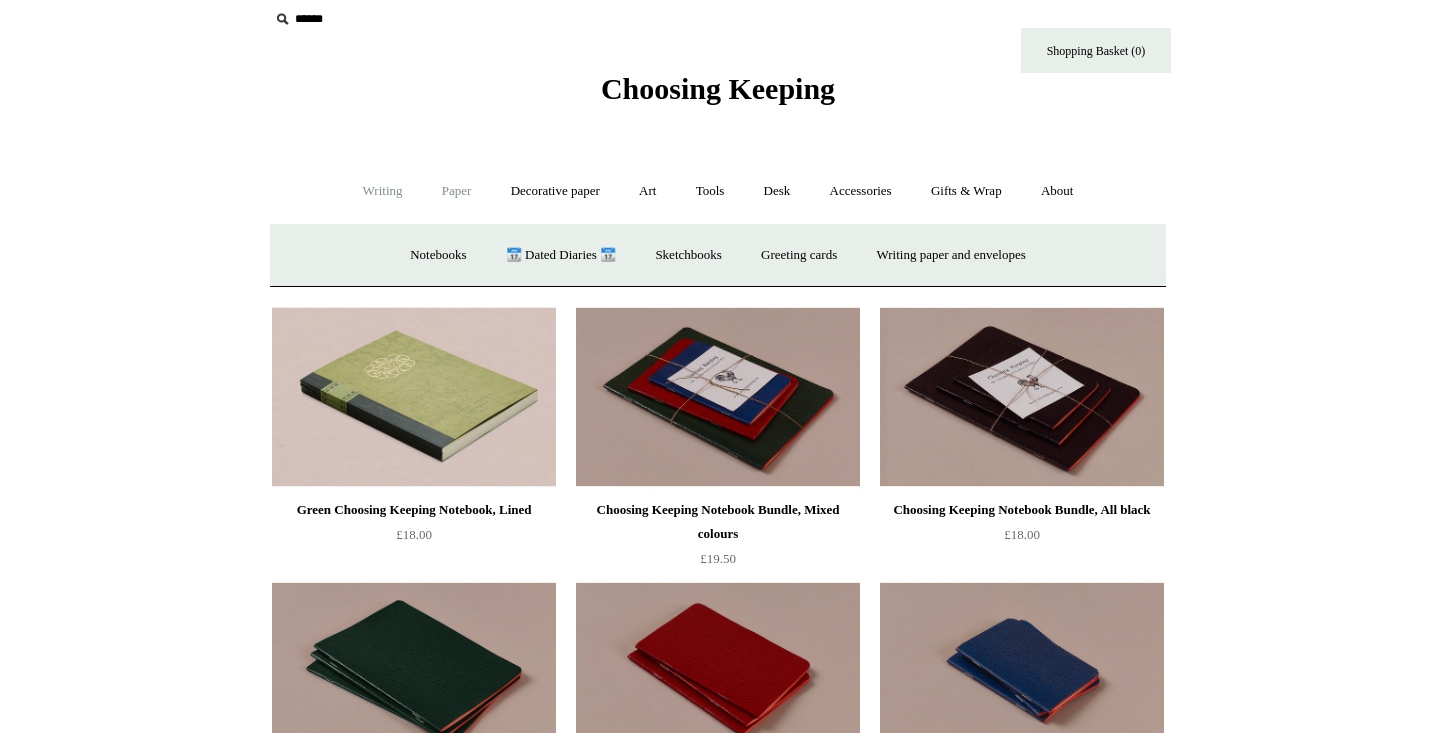 click on "Writing +" at bounding box center [383, 191] 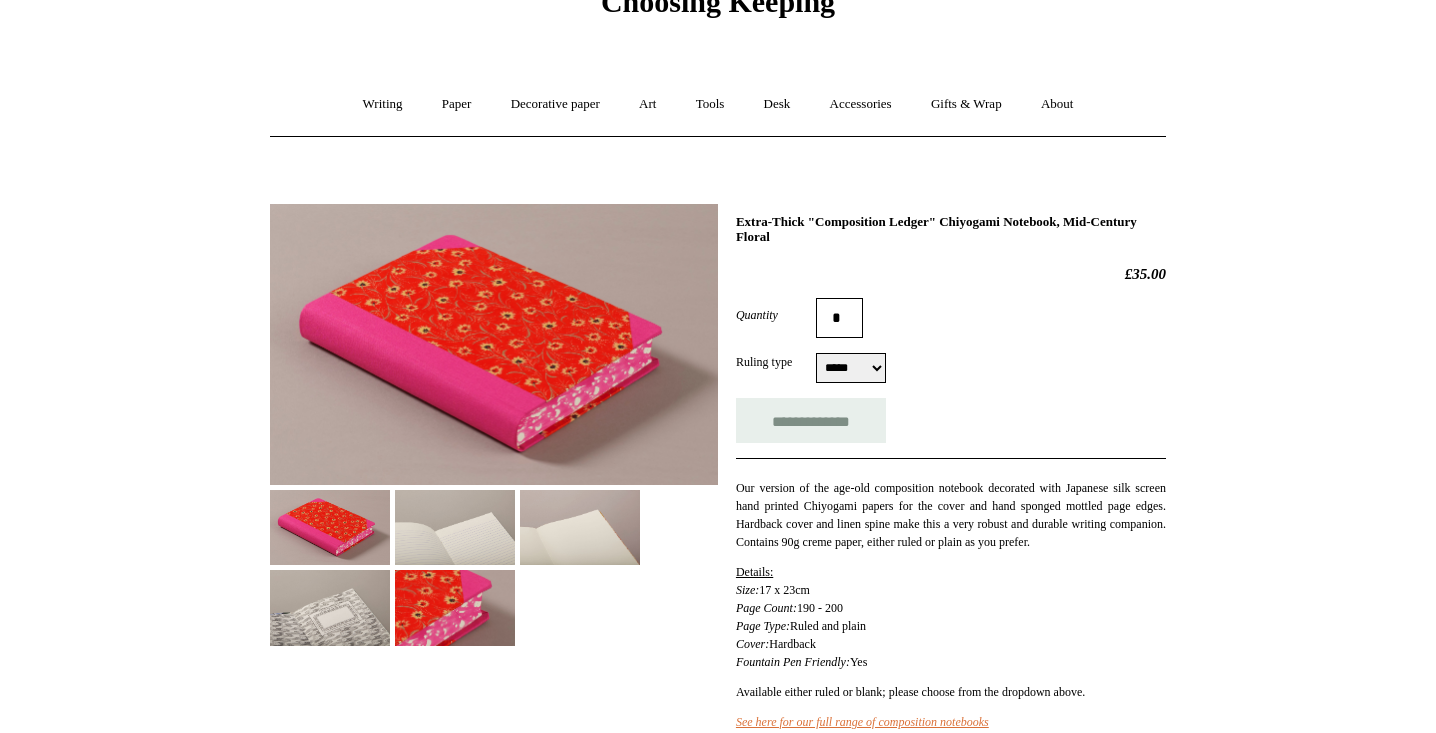 scroll, scrollTop: 132, scrollLeft: 0, axis: vertical 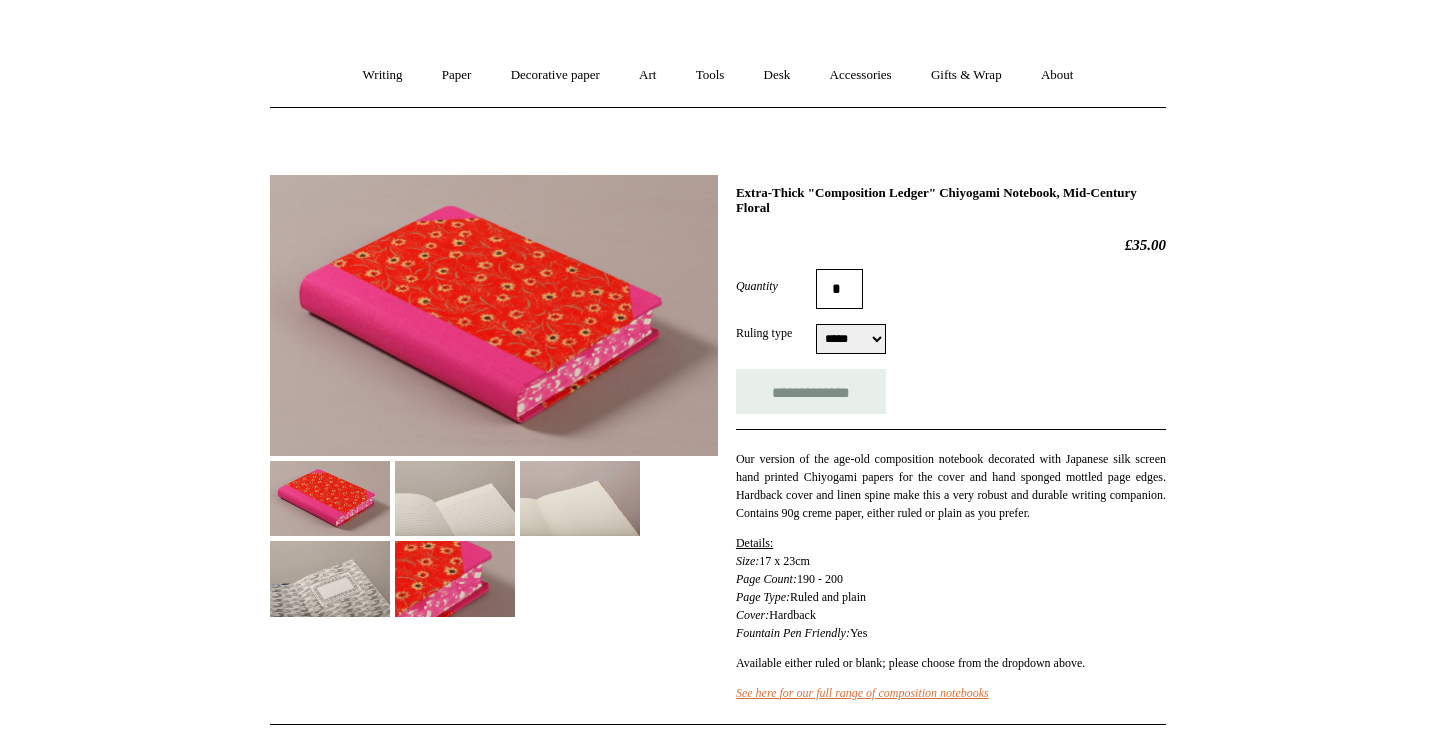 click at bounding box center (455, 498) 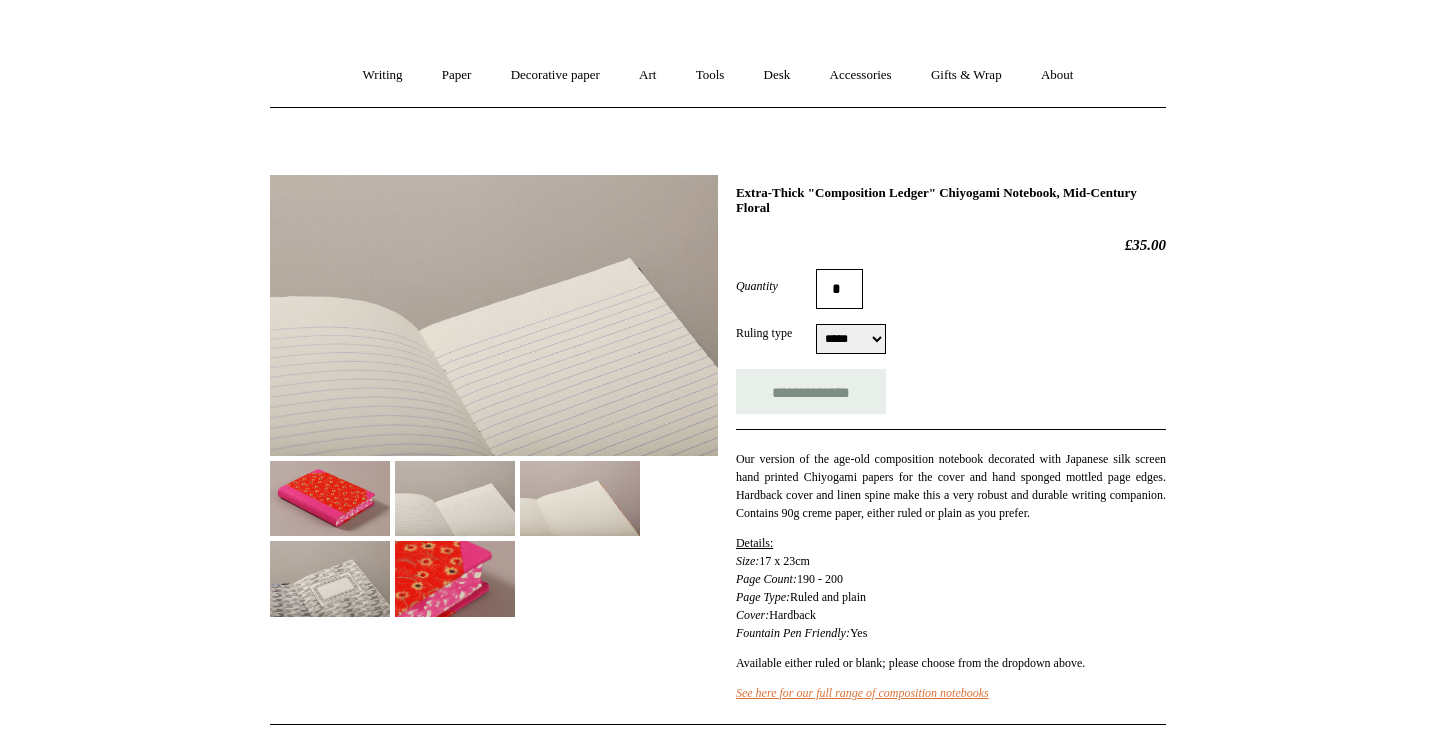 click at bounding box center [580, 498] 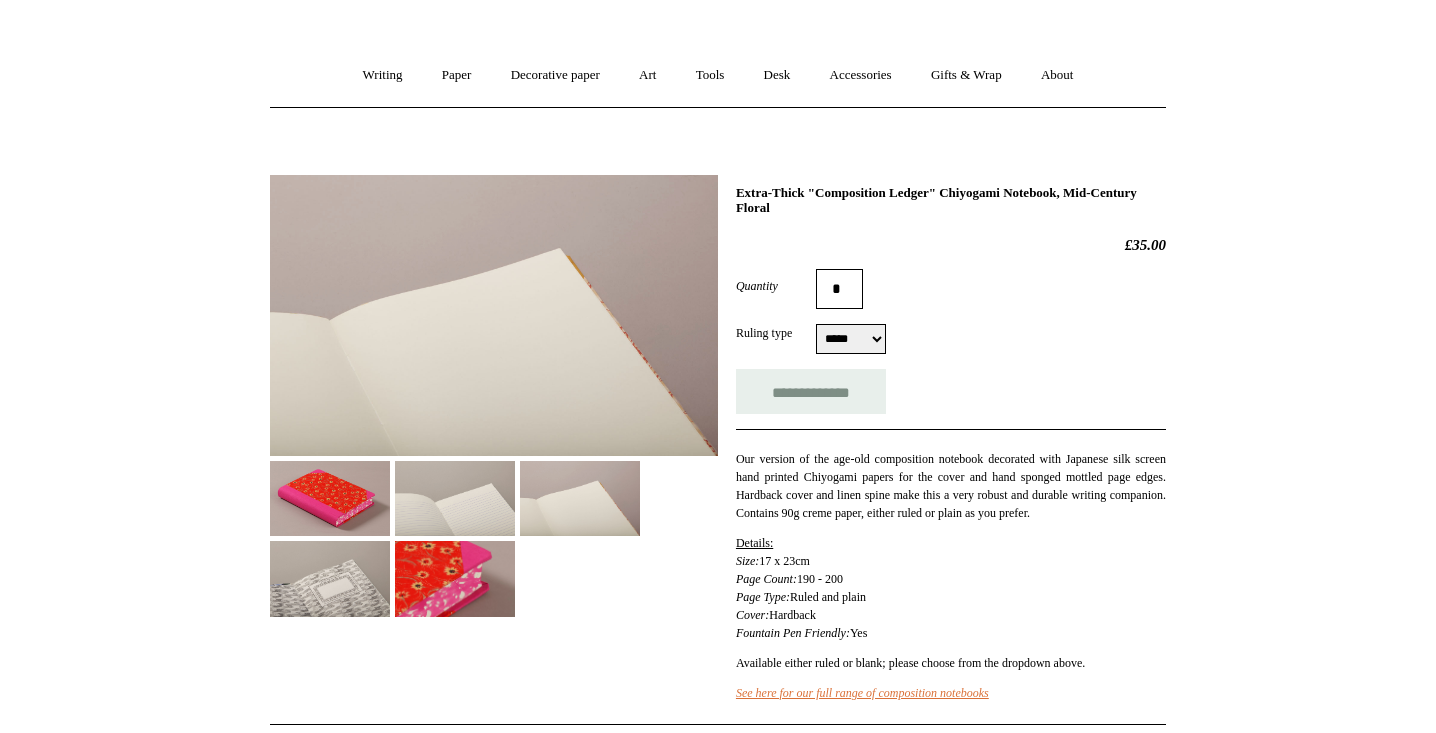 click at bounding box center (455, 578) 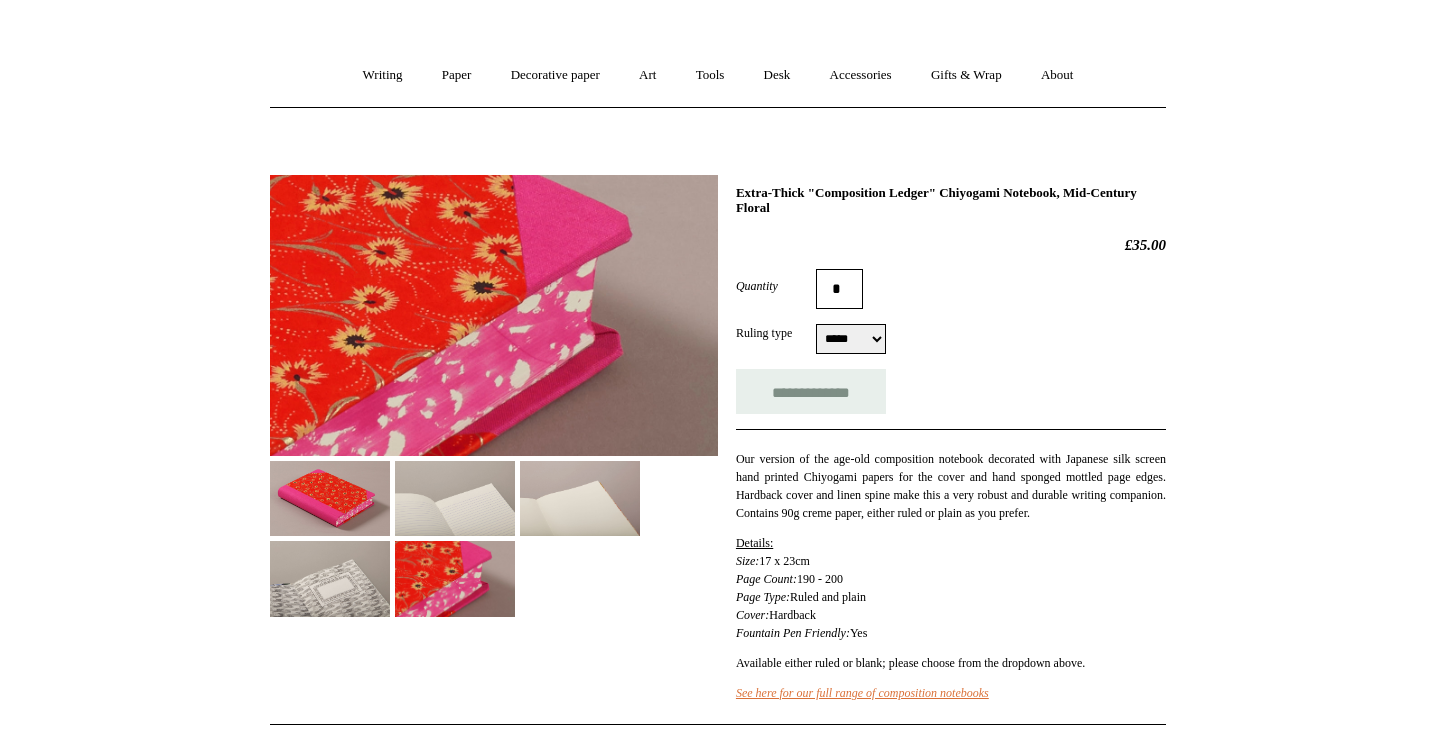 click at bounding box center [330, 578] 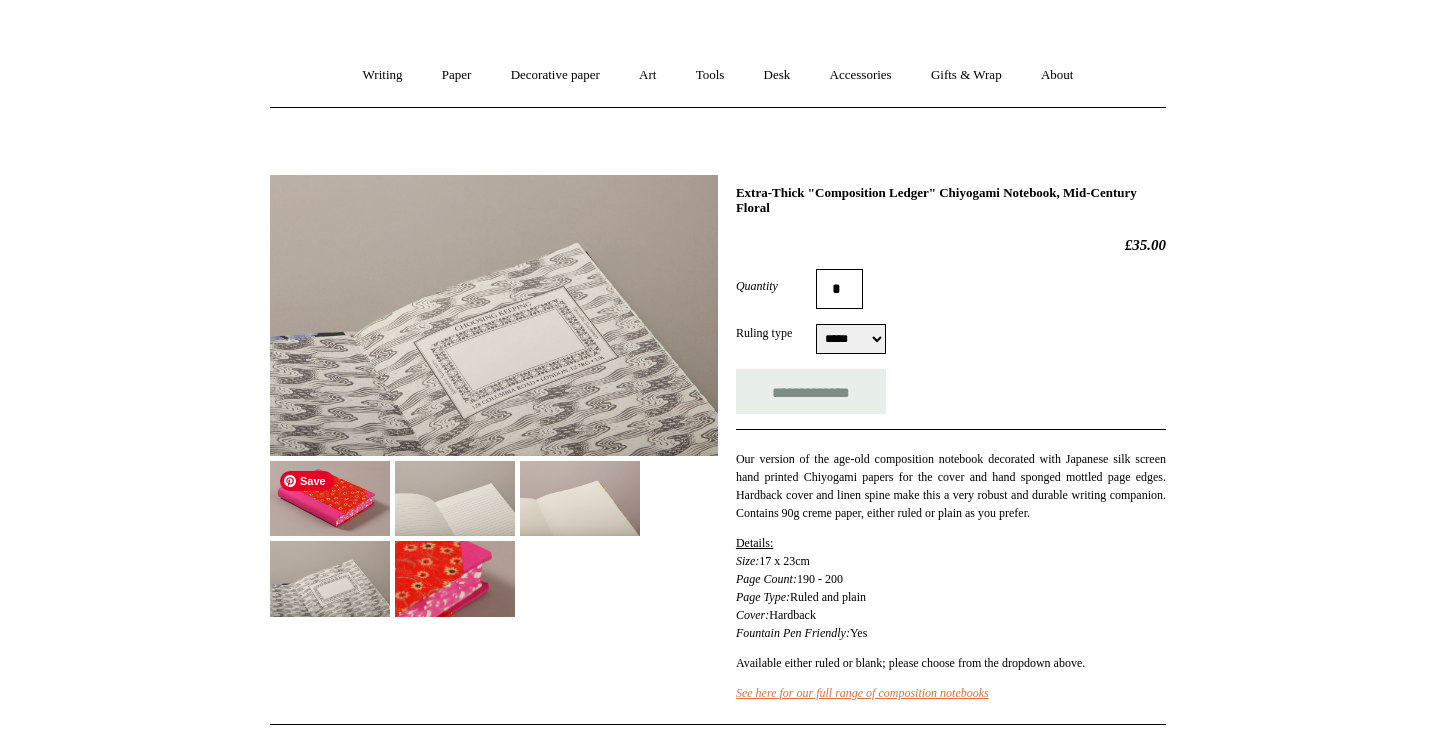 click at bounding box center (330, 498) 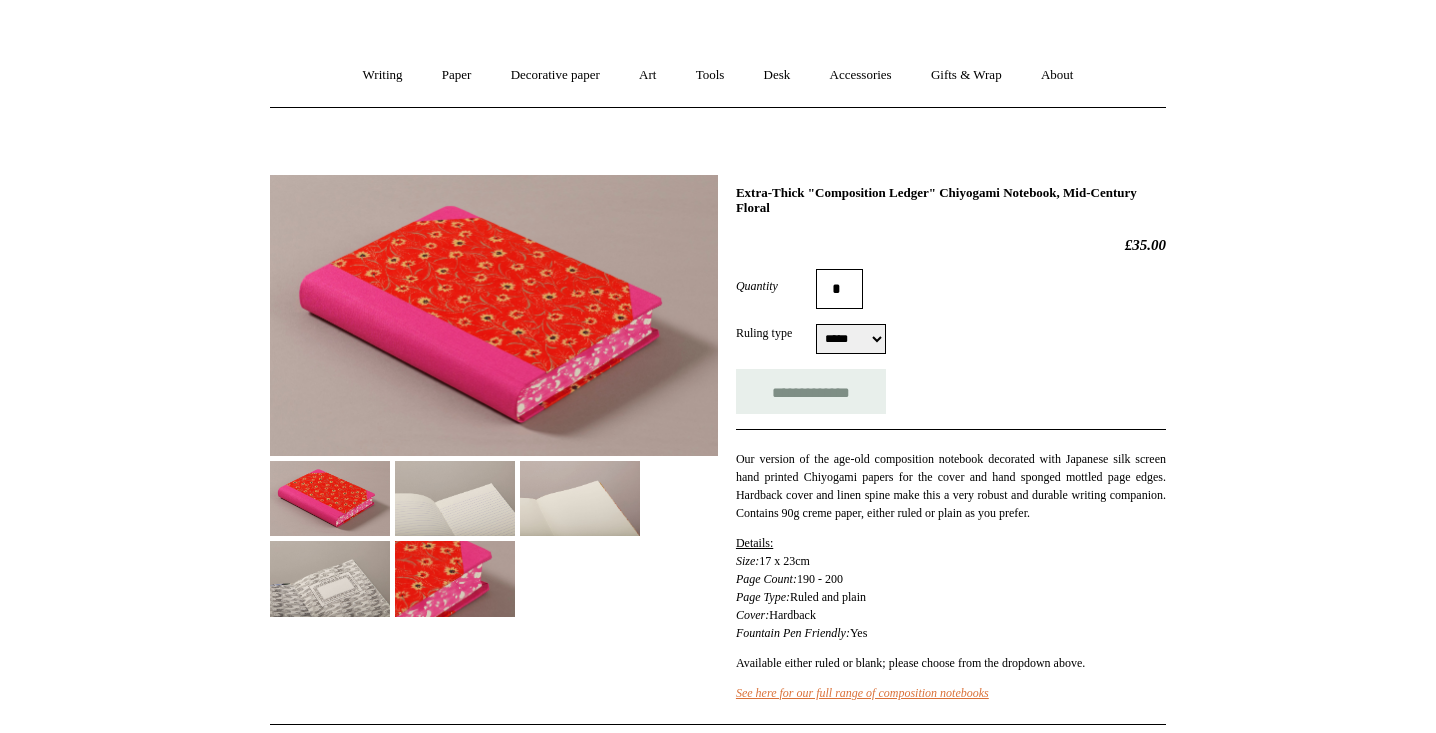 click at bounding box center (455, 498) 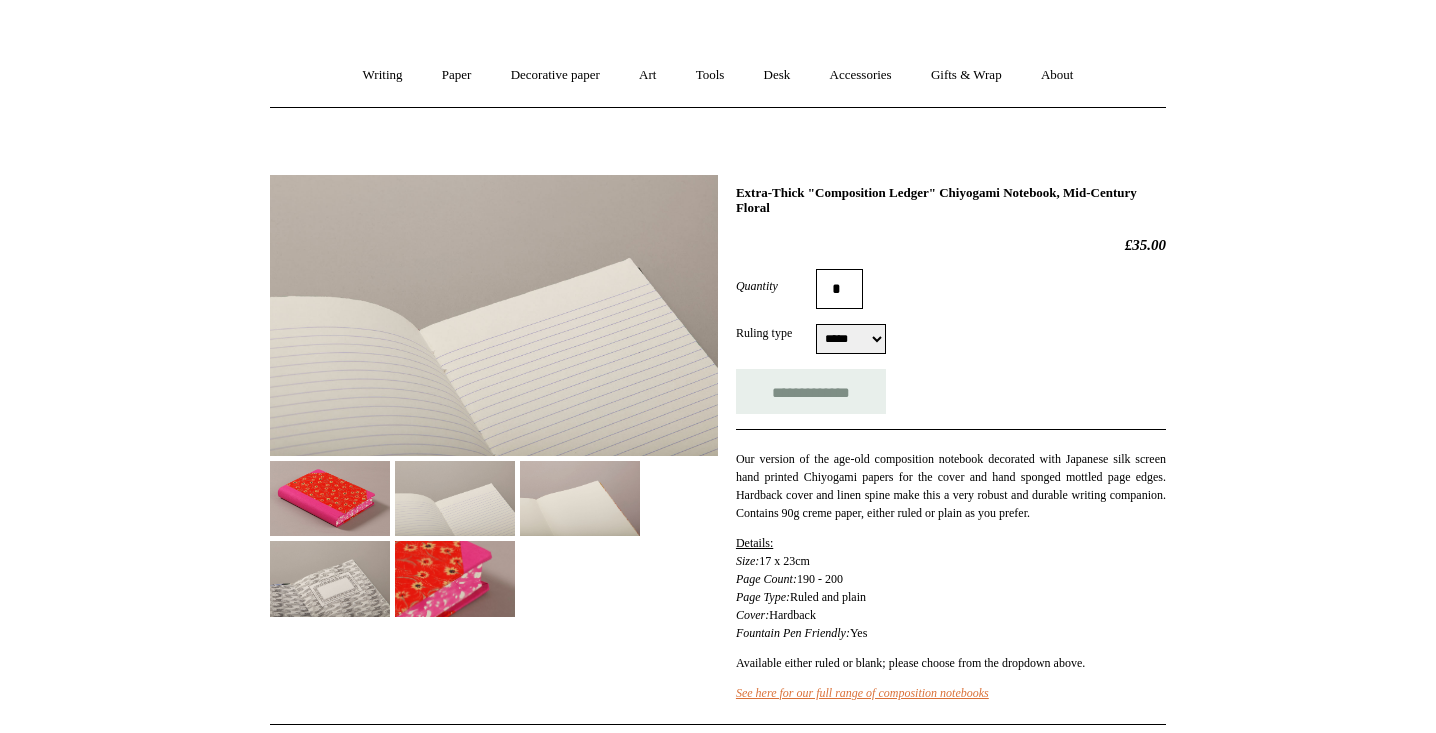 click at bounding box center (580, 498) 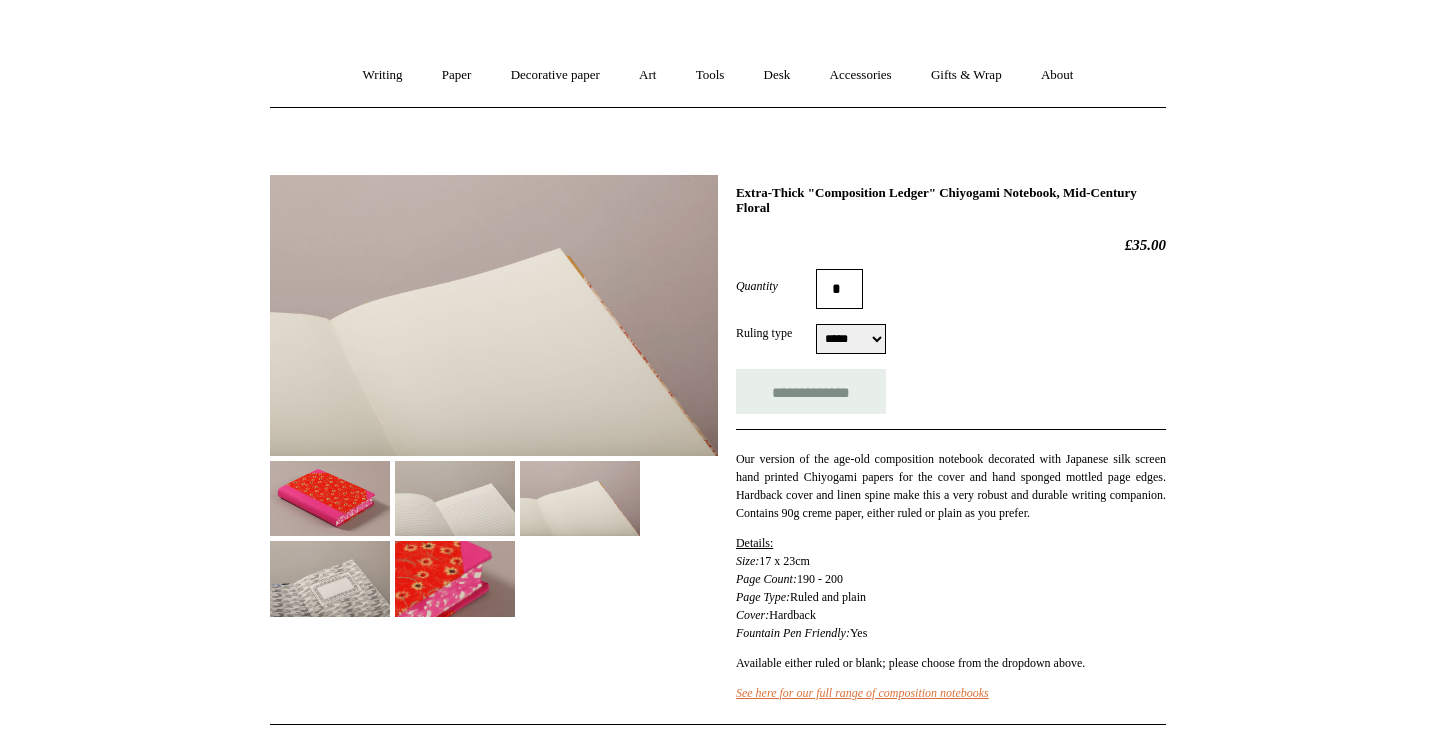 click at bounding box center [330, 578] 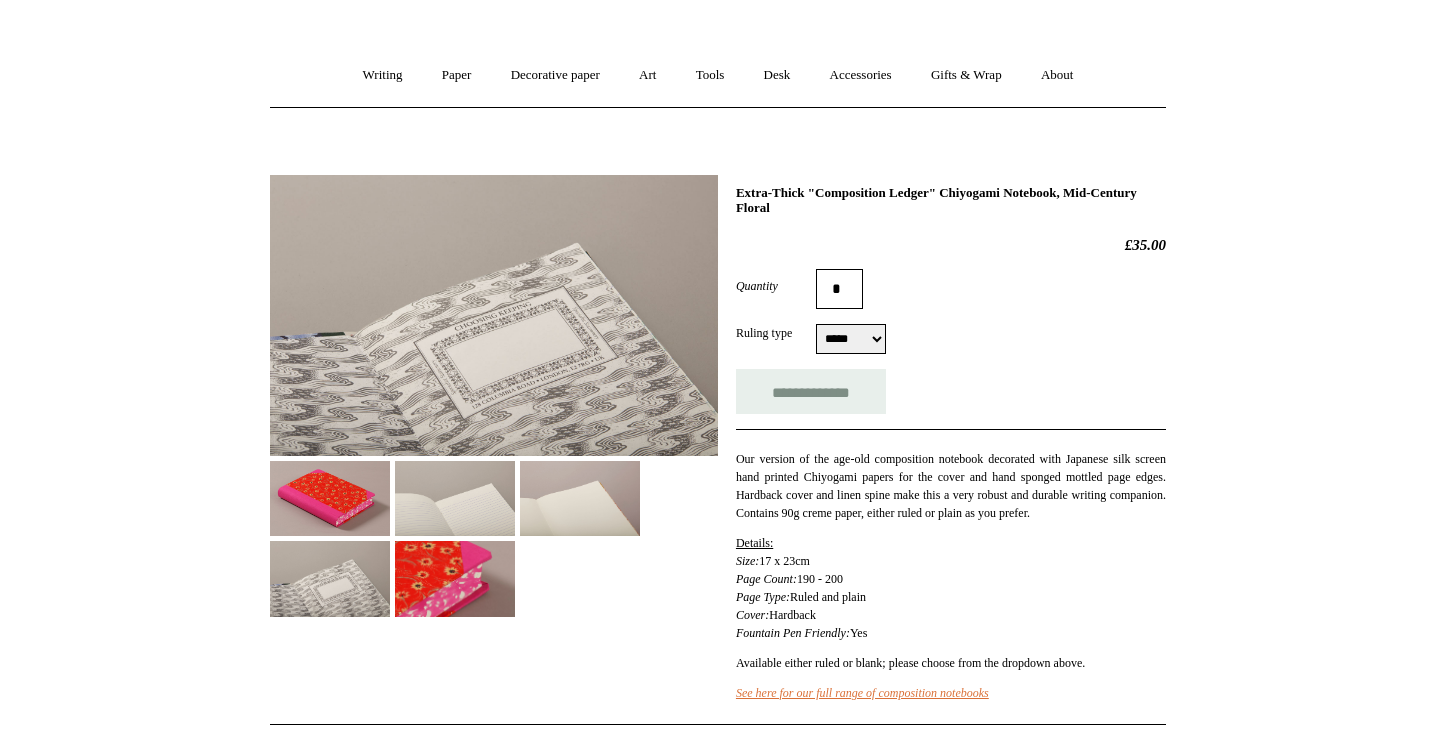 click at bounding box center [455, 578] 